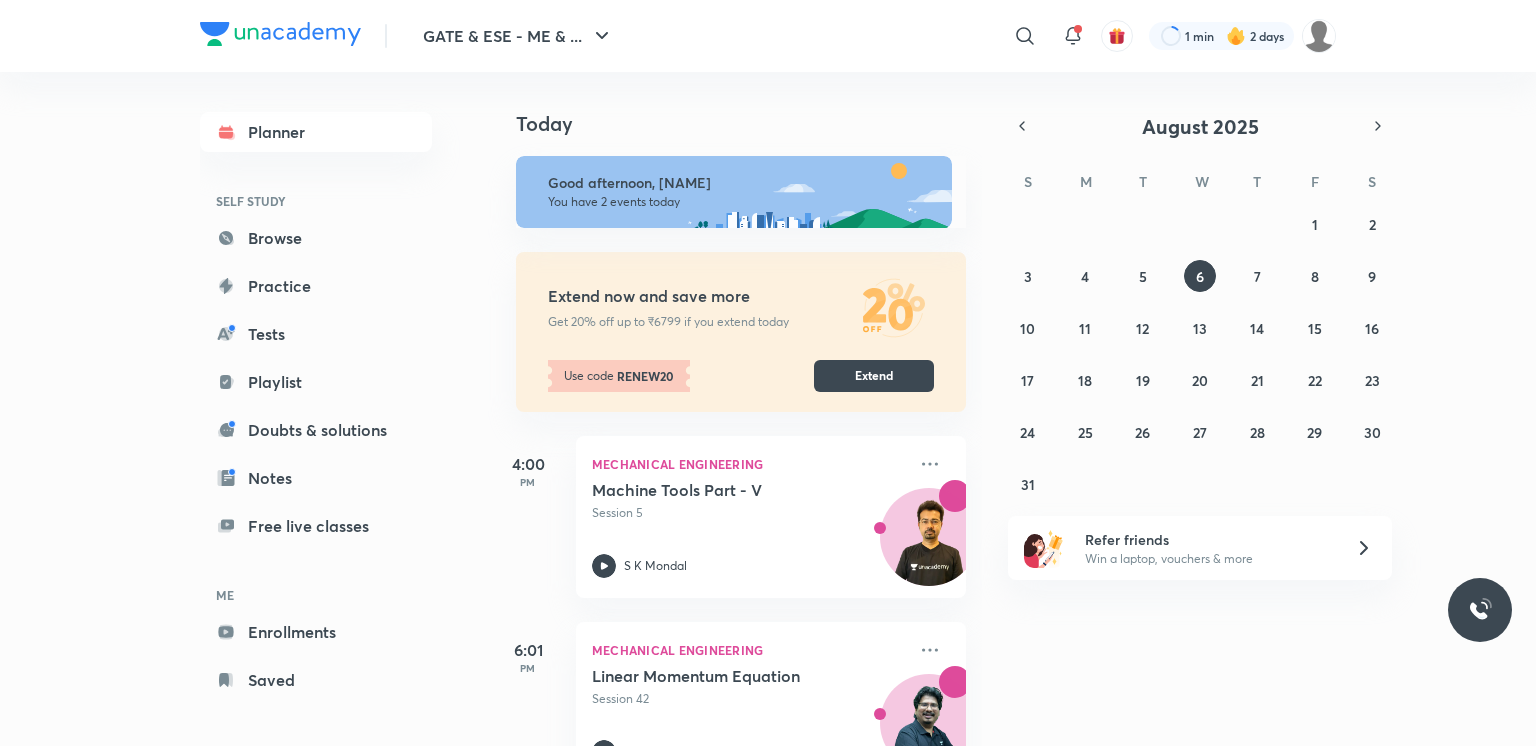 scroll, scrollTop: 0, scrollLeft: 0, axis: both 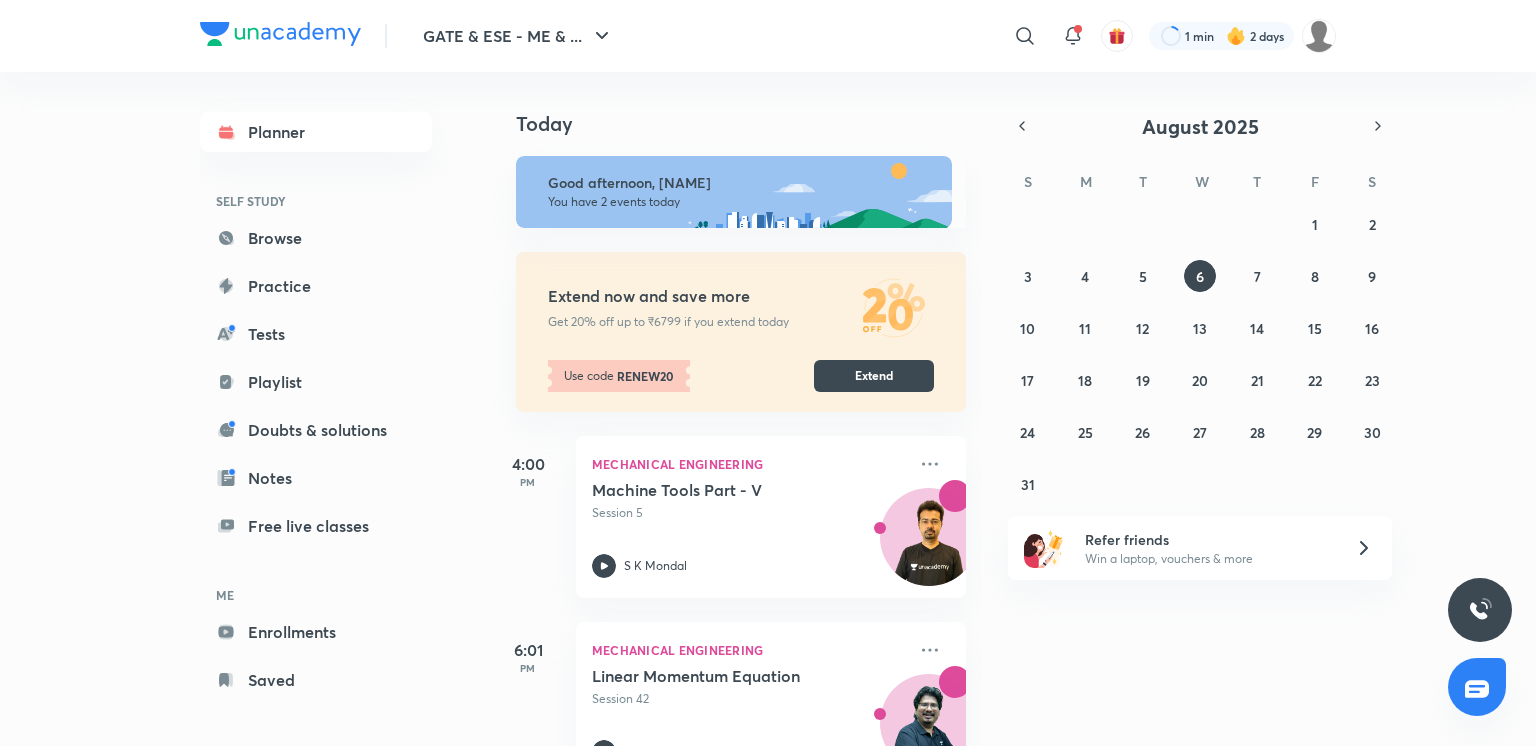 click on "GATE & ESE - ME & ... ​ 1 min 2 days Planner SELF STUDY Browse Practice Tests Playlist Doubts & solutions Notes Free live classes ME Enrollments Saved Today Today Good afternoon, [NAME] You have 2 events today Extend now and save more Get 20% off up to ₹6799 if you extend today Use code RENEW20 Extend 4:00 PM Mechanical Engineering Machine Tools Part - V Session 5 S K Mondal 6:01 PM Mechanical Engineering Linear Momentum Equation Session 42 Devendra Singh Negi [MONTH] [YEAR] S M T W T F S 27 28 29 30 31 1 2 3 4 5 6 7 8 9 10 11 12 13 14 15 16 17 18 19 20 21 22 23 24 25 26 27 28 29 30 31 1 2 3 4 5 6 Refer friends Win a laptop, vouchers & more" at bounding box center (768, 373) 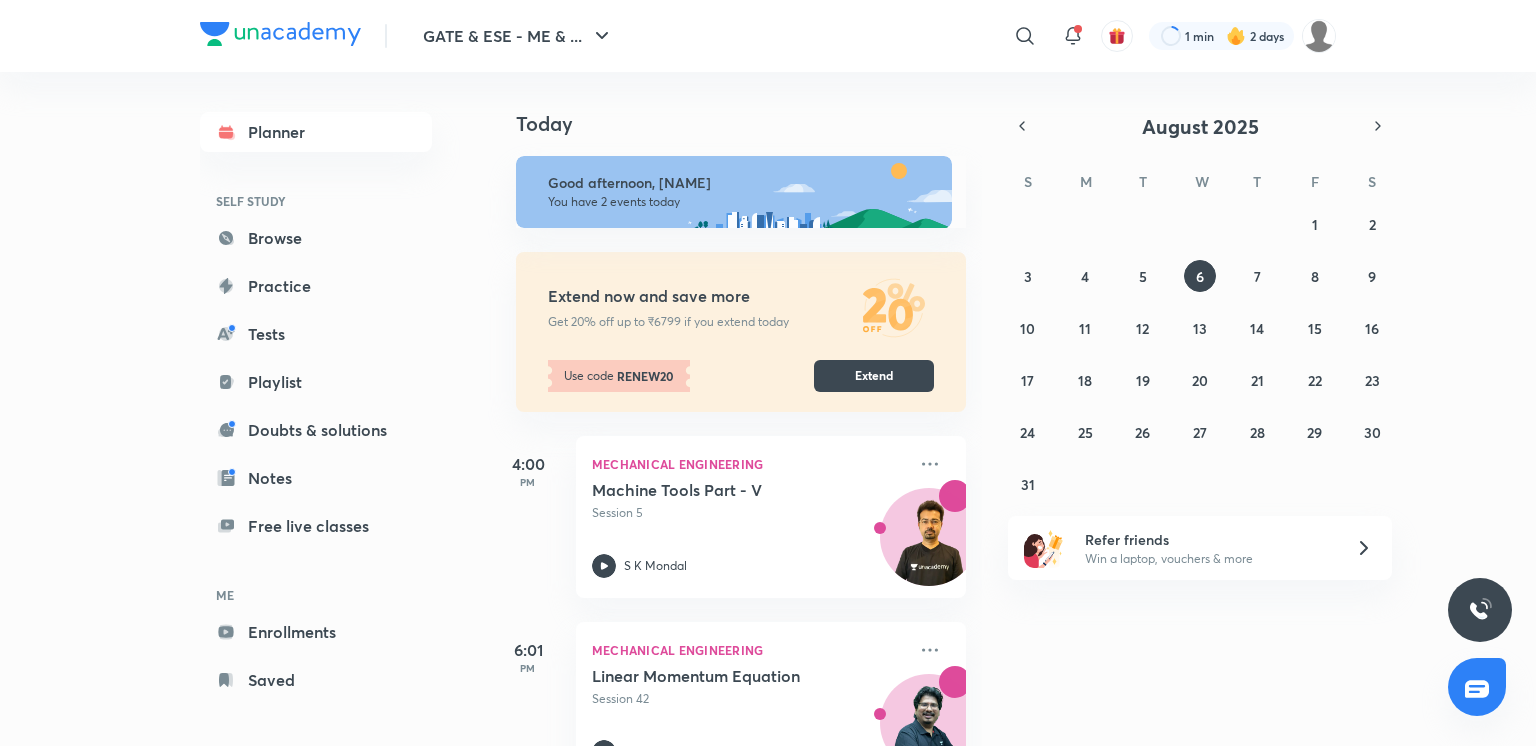 click on "GATE & ESE - ME & ... ​ 1 min 2 days Planner SELF STUDY Browse Practice Tests Playlist Doubts & solutions Notes Free live classes ME Enrollments Saved Today Today Good afternoon, [NAME] You have 2 events today Extend now and save more Get 20% off up to ₹6799 if you extend today Use code RENEW20 Extend 4:00 PM Mechanical Engineering Machine Tools Part - V Session 5 S K Mondal 6:01 PM Mechanical Engineering Linear Momentum Equation Session 42 Devendra Singh Negi [MONTH] [YEAR] S M T W T F S 27 28 29 30 31 1 2 3 4 5 6 7 8 9 10 11 12 13 14 15 16 17 18 19 20 21 22 23 24 25 26 27 28 29 30 31 1 2 3 4 5 6 Refer friends Win a laptop, vouchers & more" at bounding box center [768, 373] 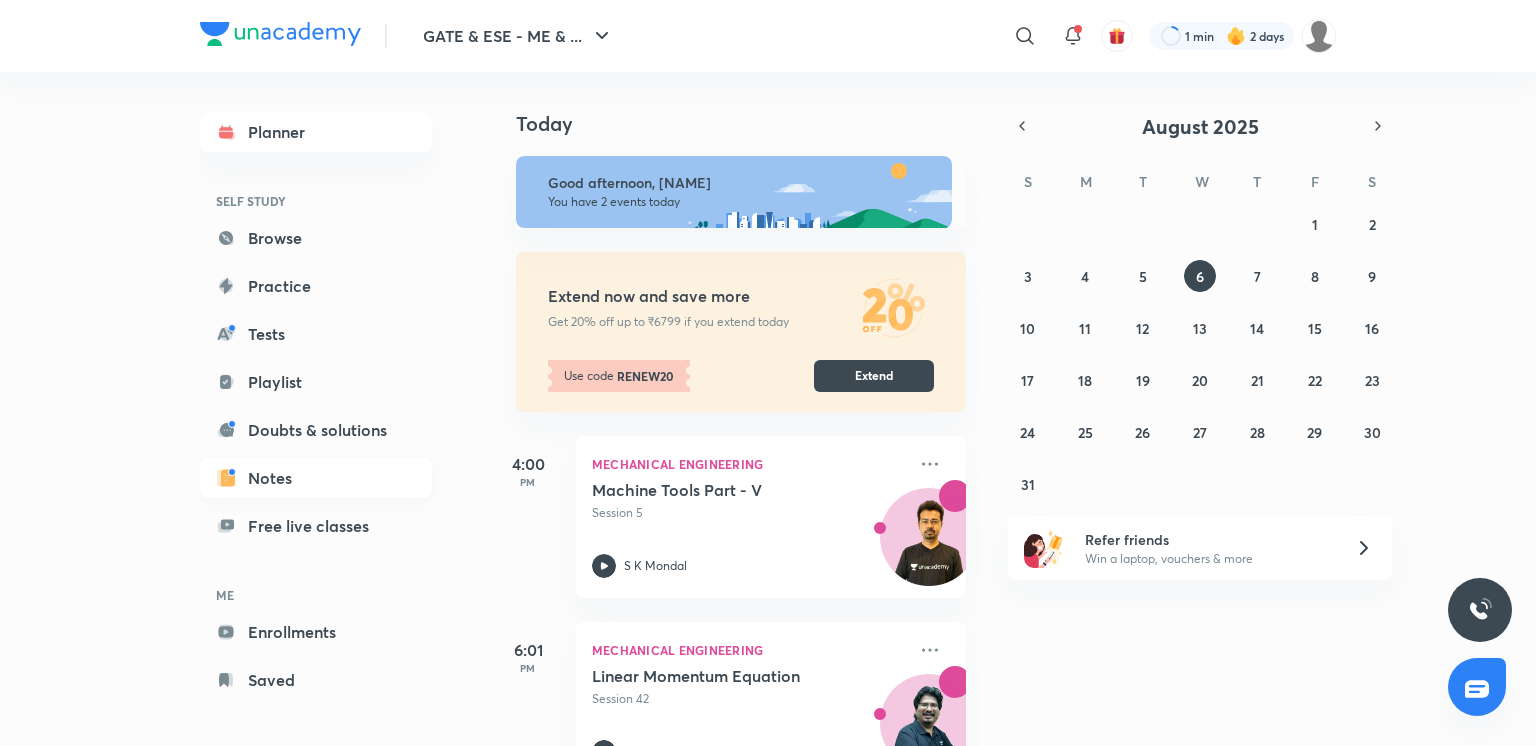 click on "Notes" at bounding box center [316, 478] 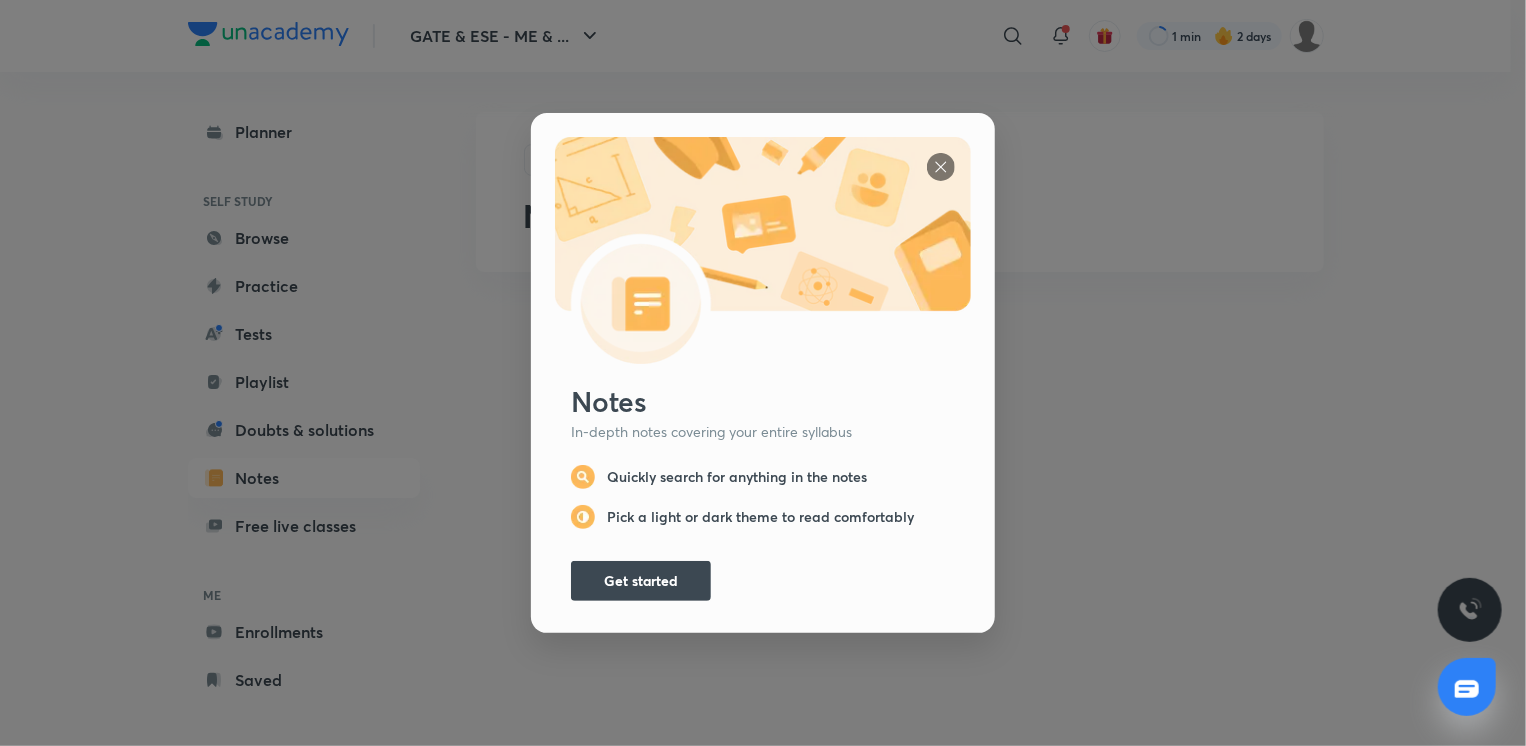 scroll, scrollTop: 0, scrollLeft: 0, axis: both 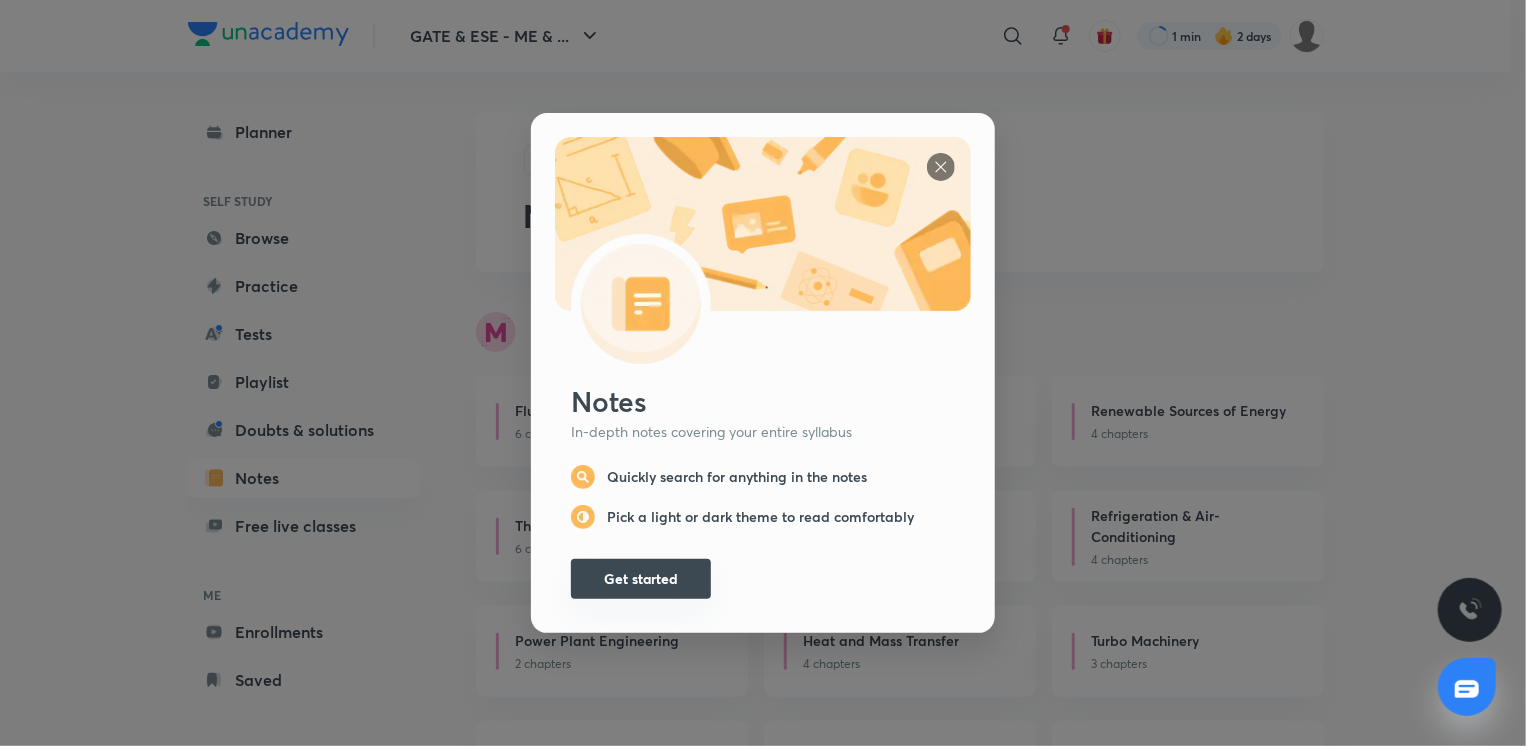 click on "Get started" at bounding box center [641, 579] 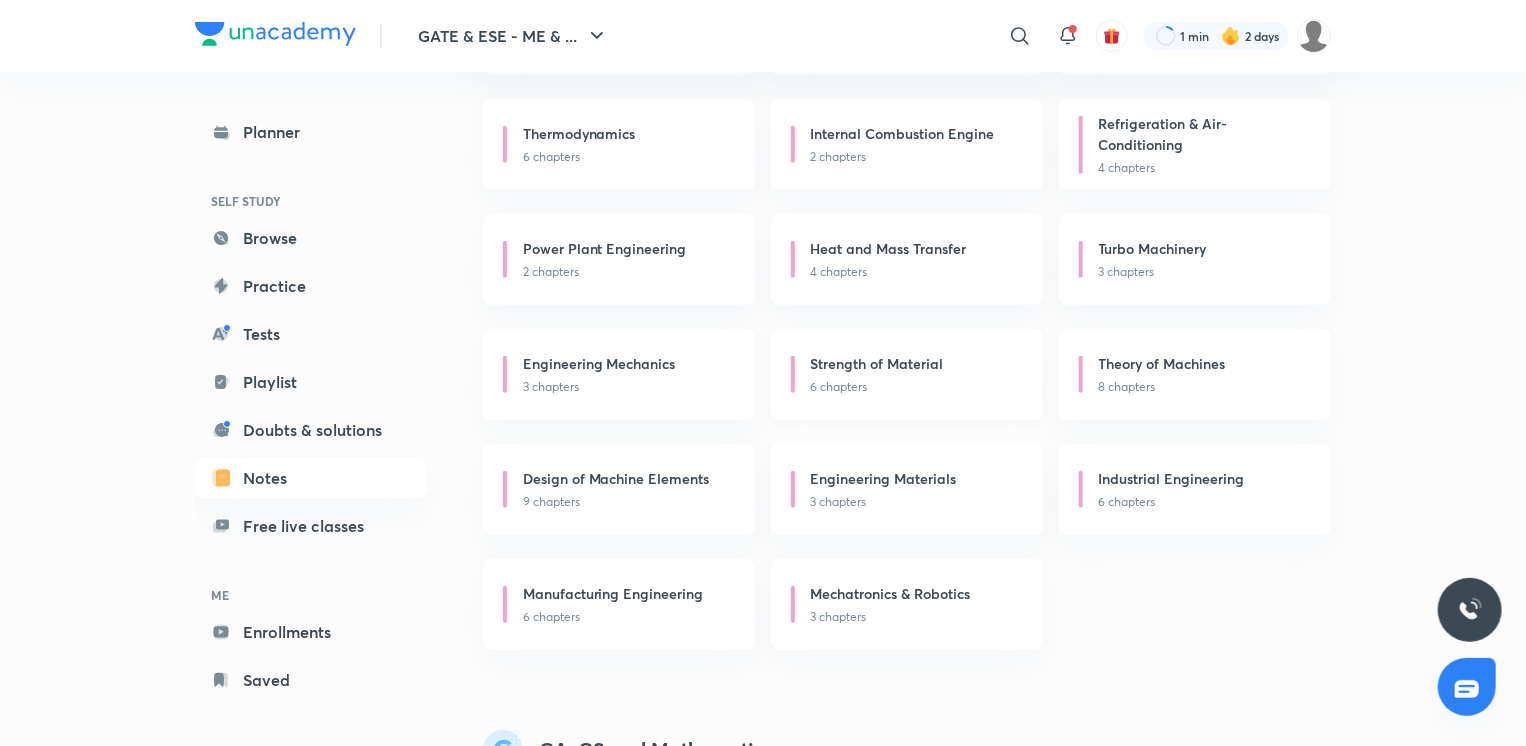 scroll, scrollTop: 567, scrollLeft: 0, axis: vertical 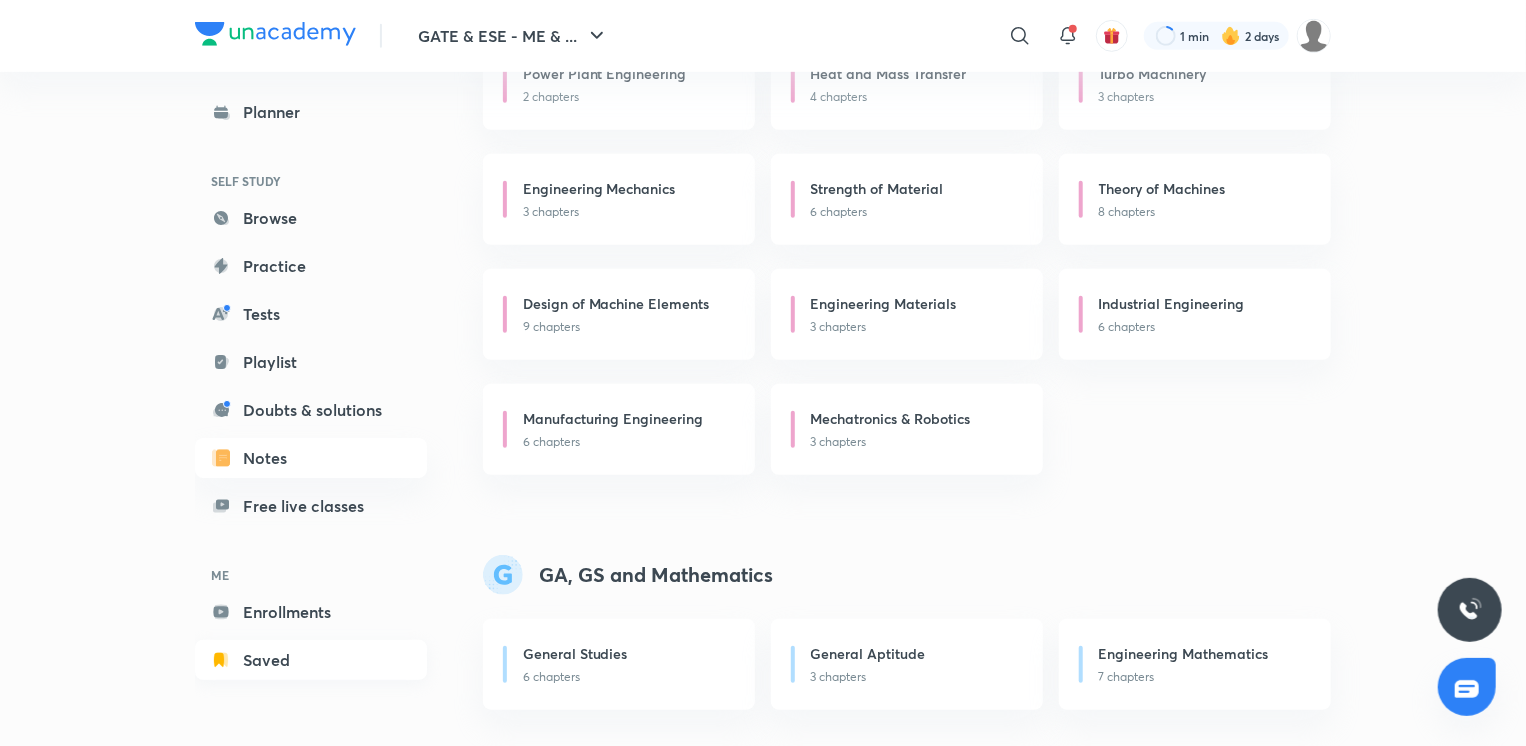 click on "Saved" at bounding box center [311, 660] 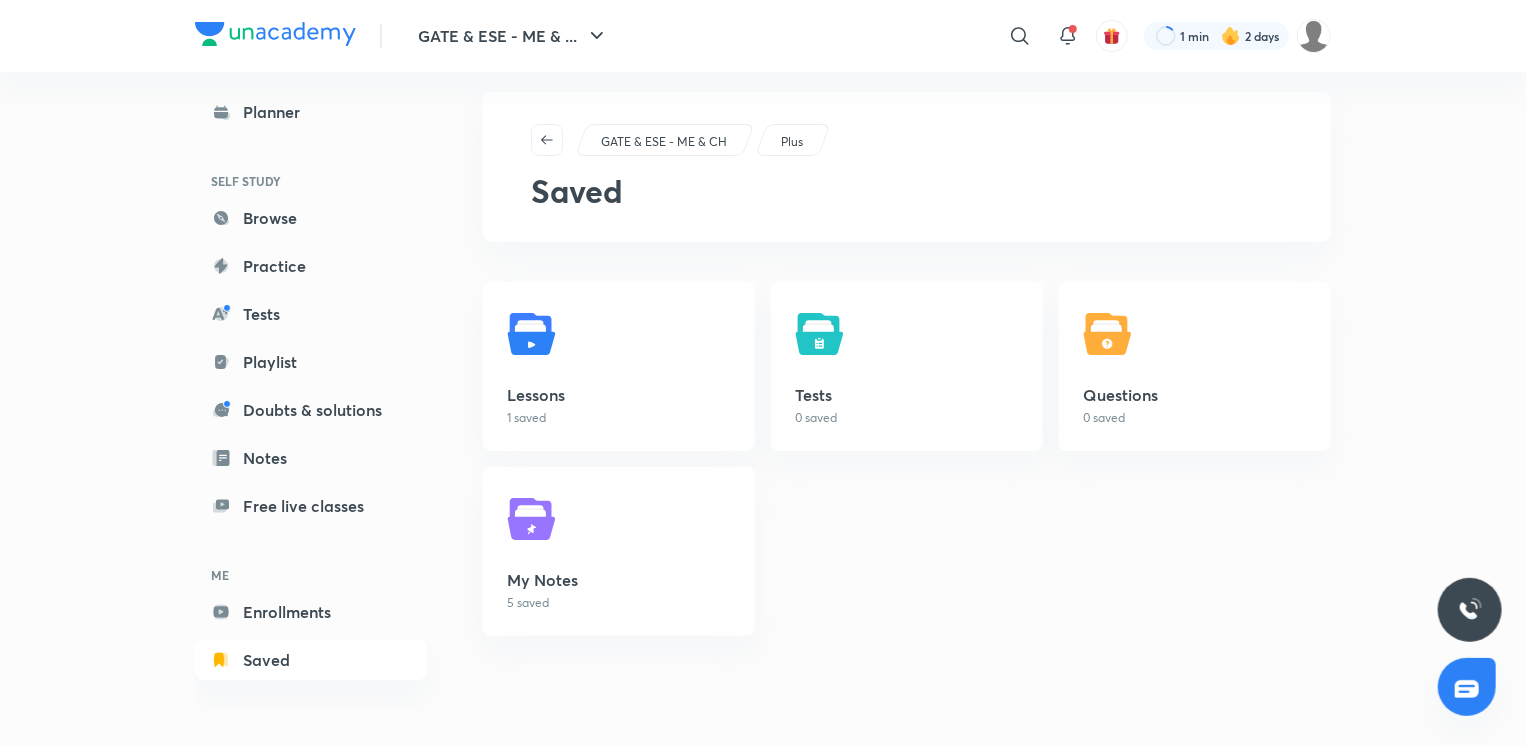 scroll, scrollTop: 0, scrollLeft: 0, axis: both 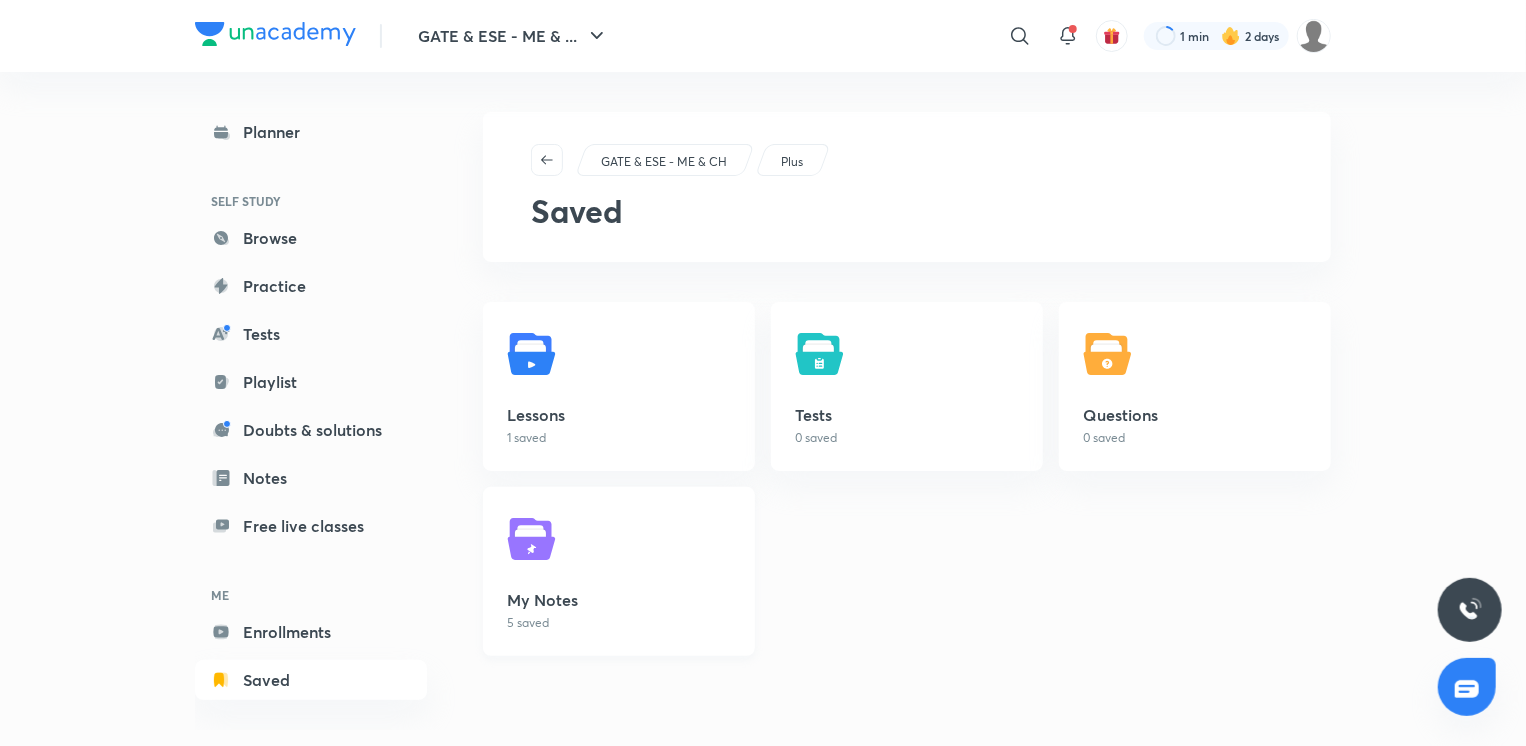 click on "My Notes" at bounding box center (619, 600) 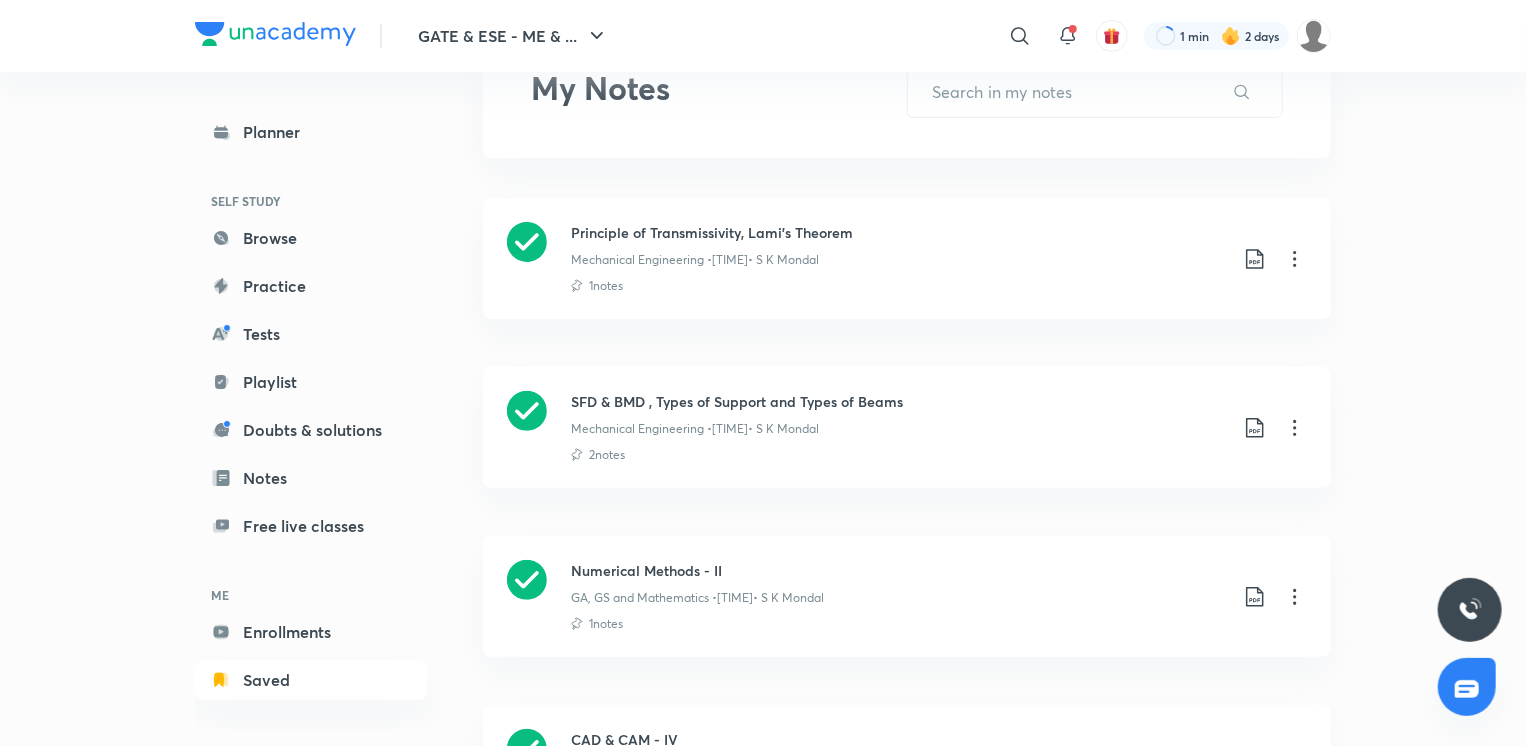 scroll, scrollTop: 0, scrollLeft: 0, axis: both 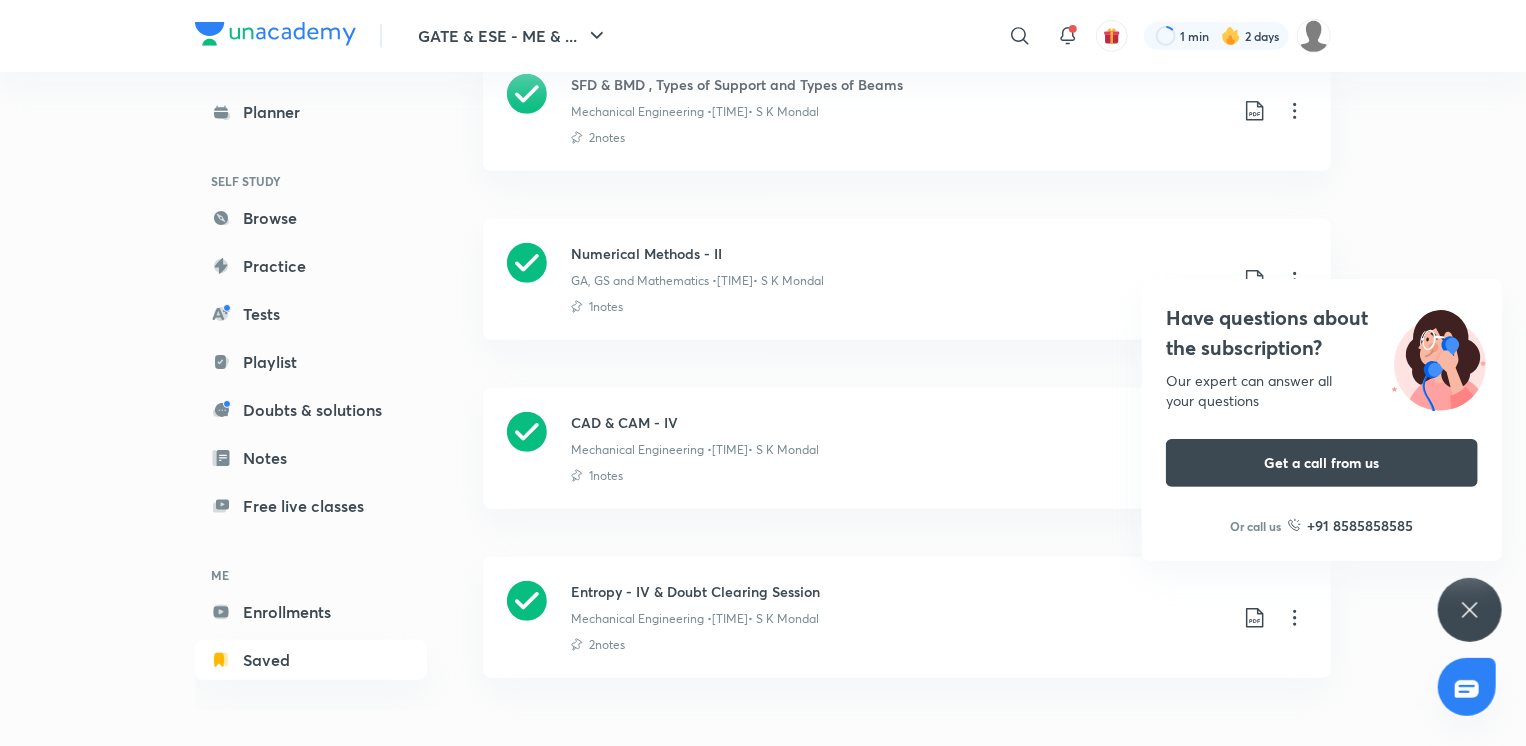 click on "Planner SELF STUDY Browse Practice Tests Playlist Doubts & solutions Notes Free live classes ME Enrollments Saved" at bounding box center [311, 386] 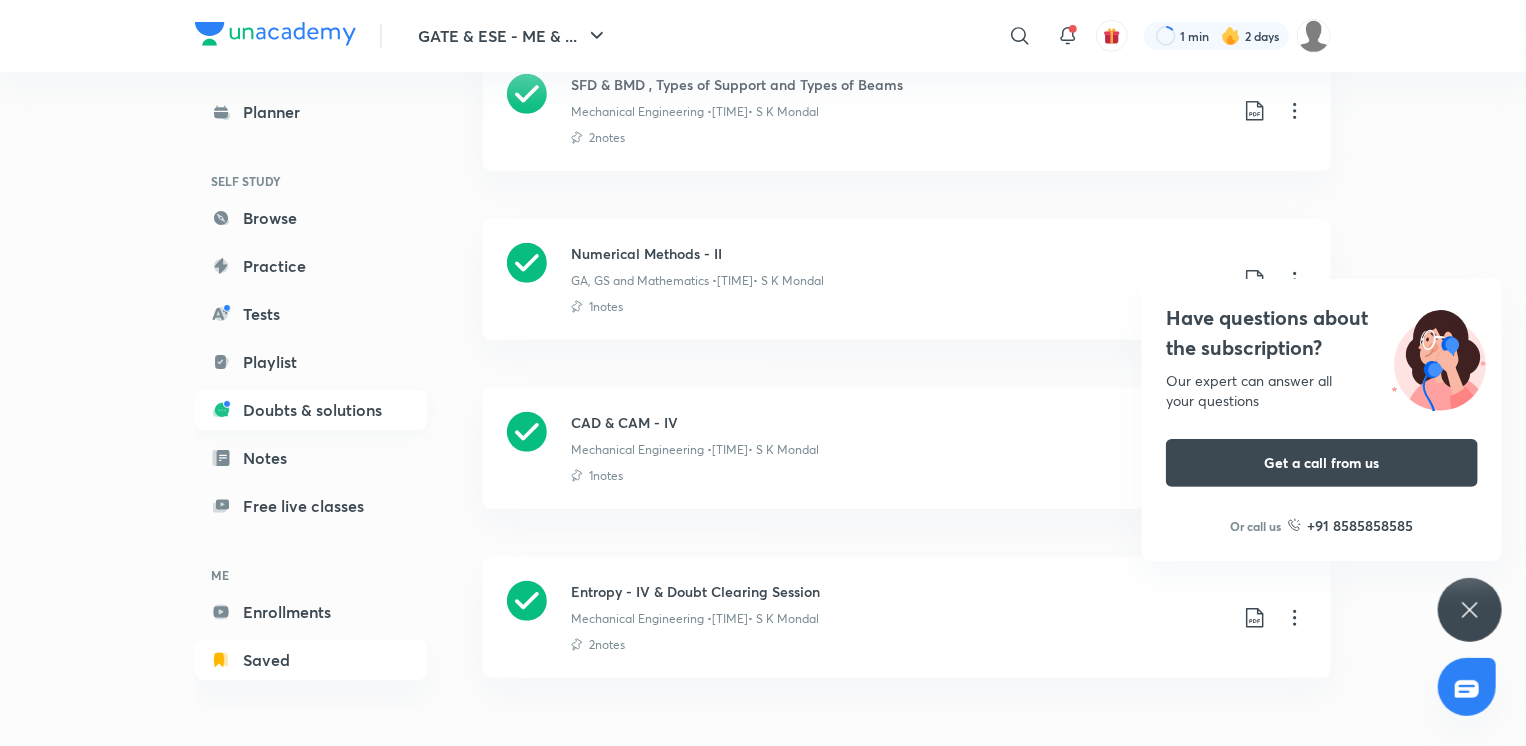 click on "Doubts & solutions" at bounding box center [311, 410] 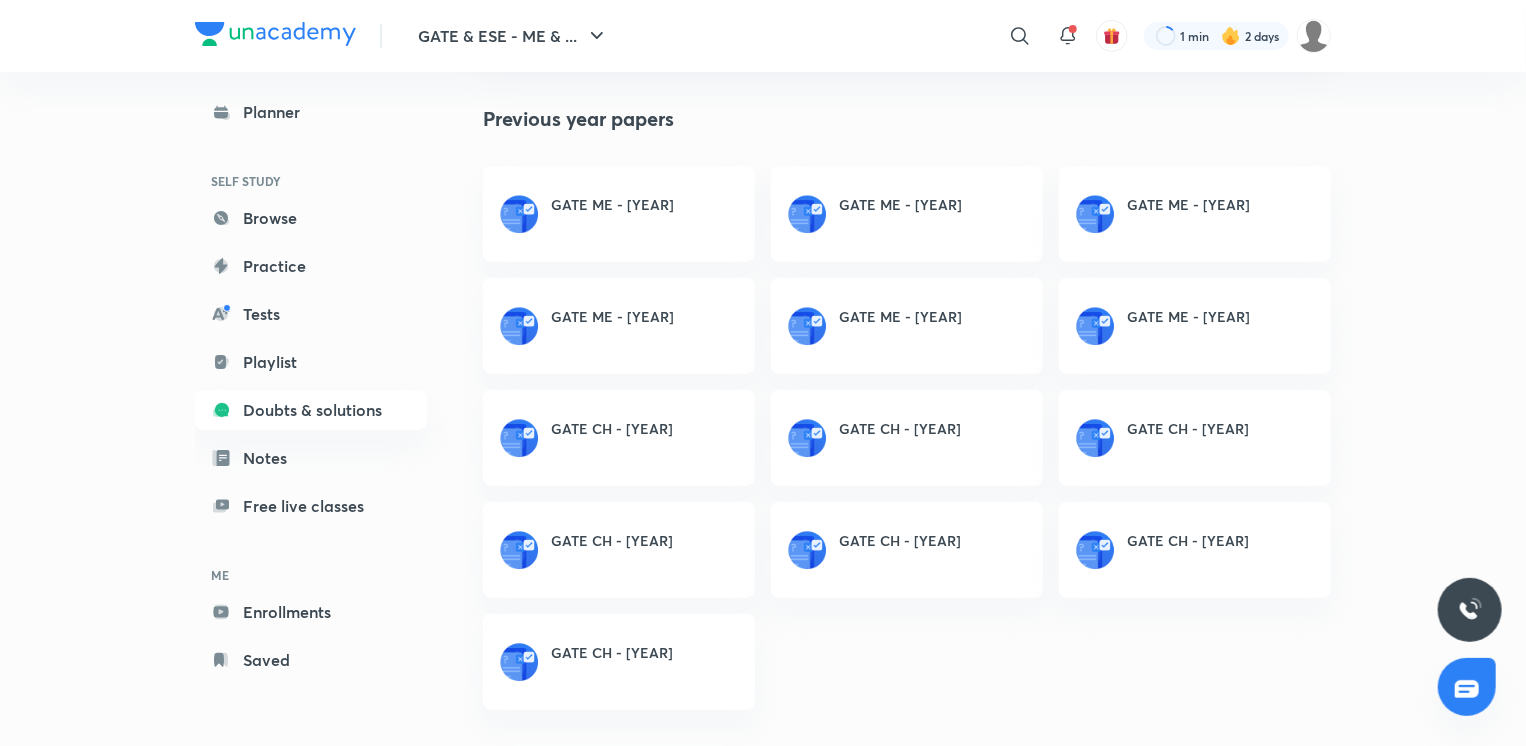 scroll, scrollTop: 0, scrollLeft: 0, axis: both 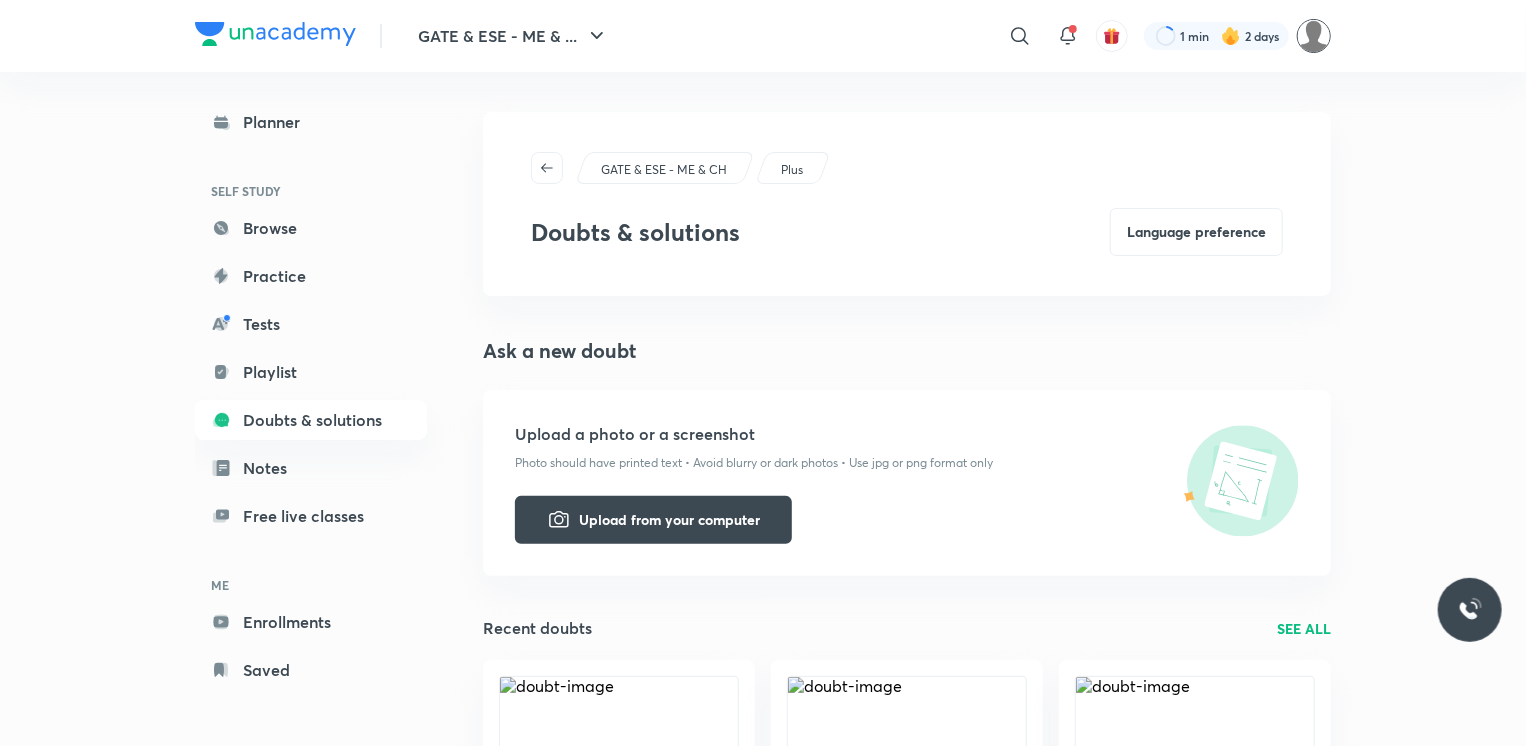 click at bounding box center (1314, 36) 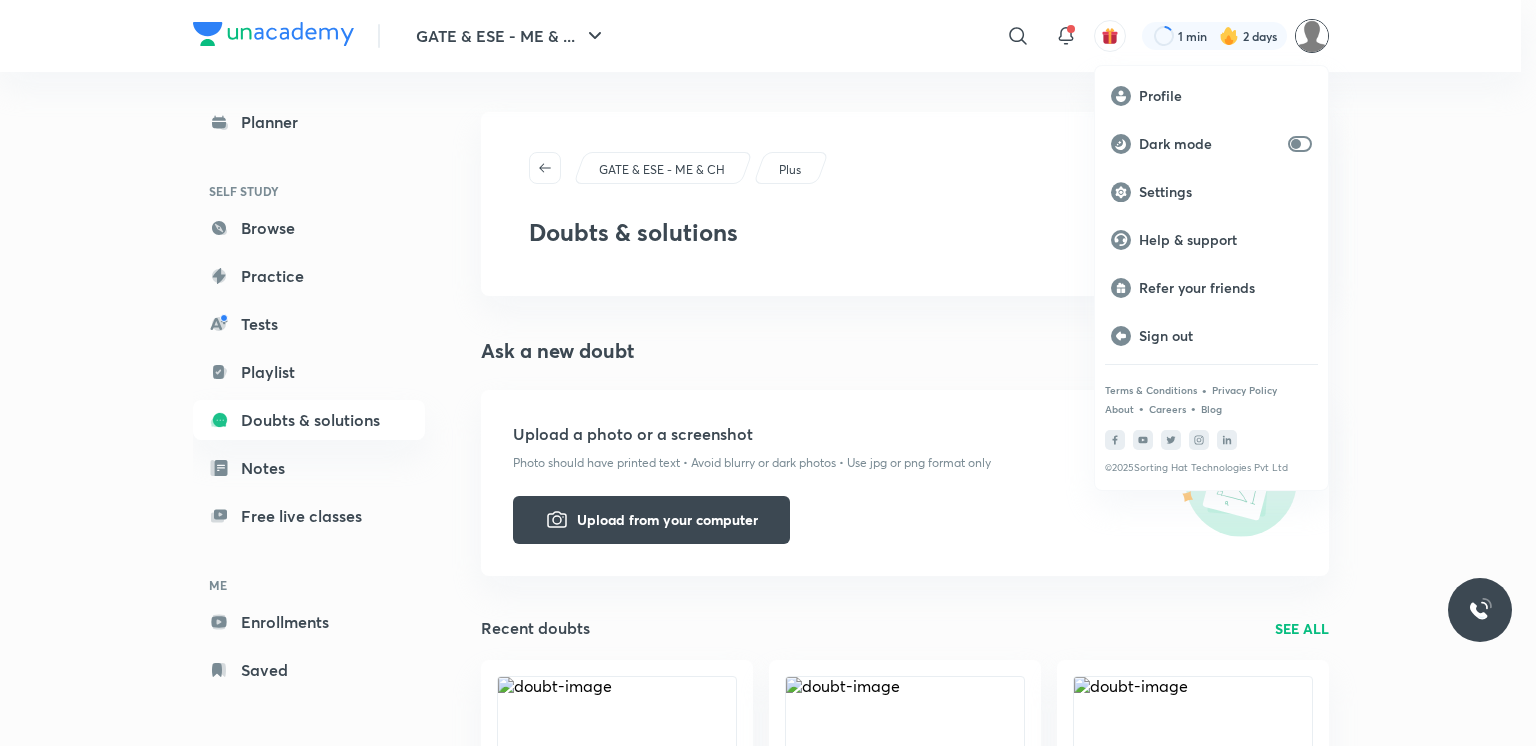 click at bounding box center [768, 373] 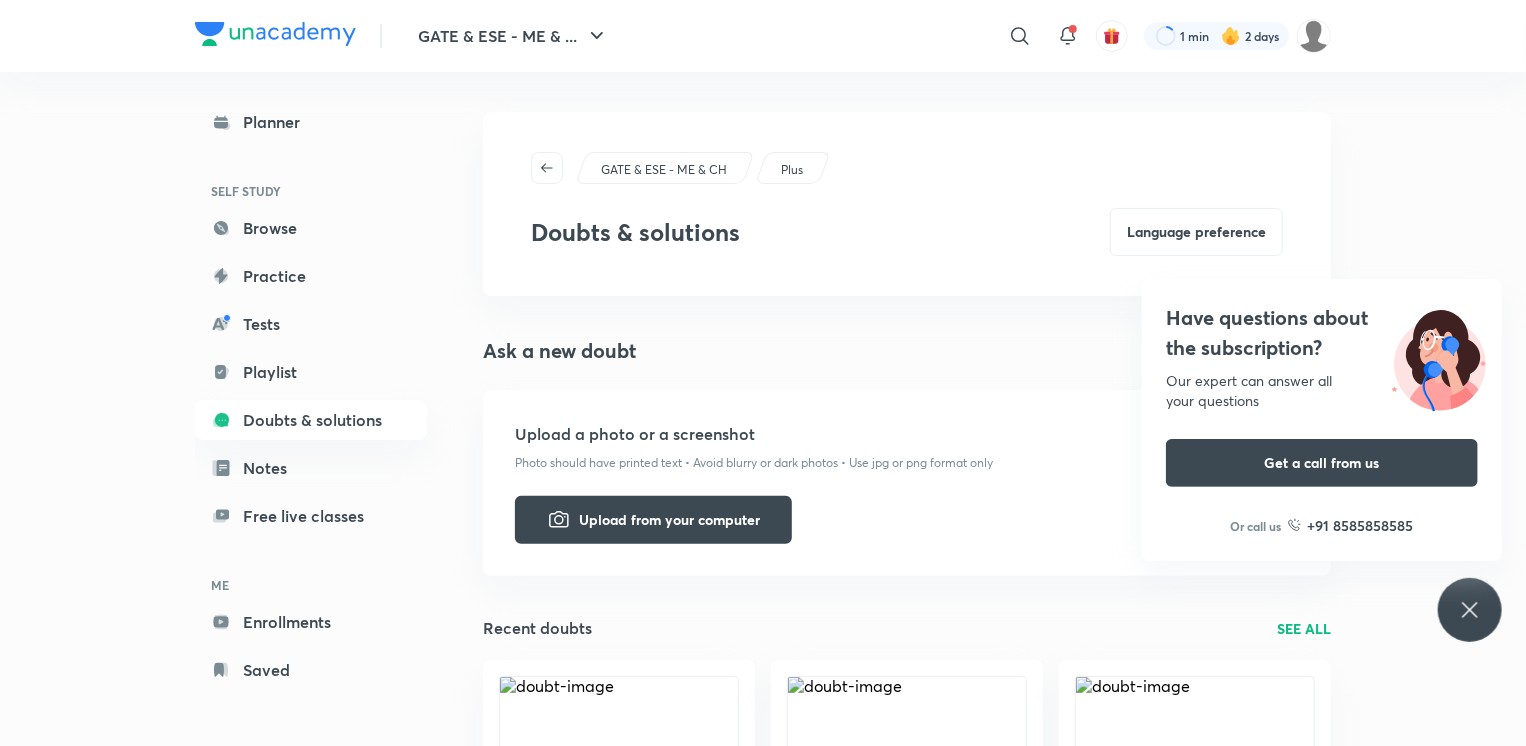 scroll, scrollTop: 0, scrollLeft: 0, axis: both 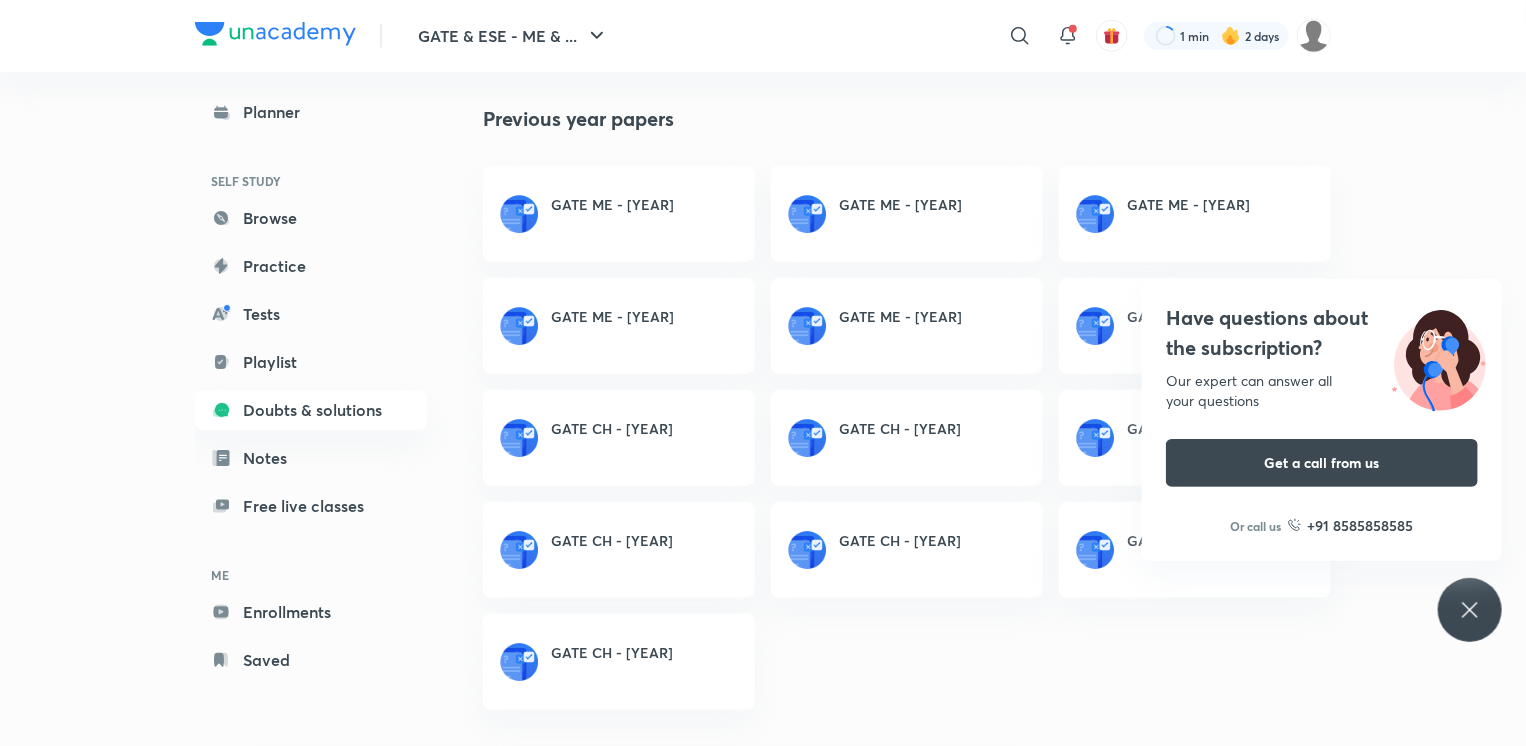 click at bounding box center (275, 34) 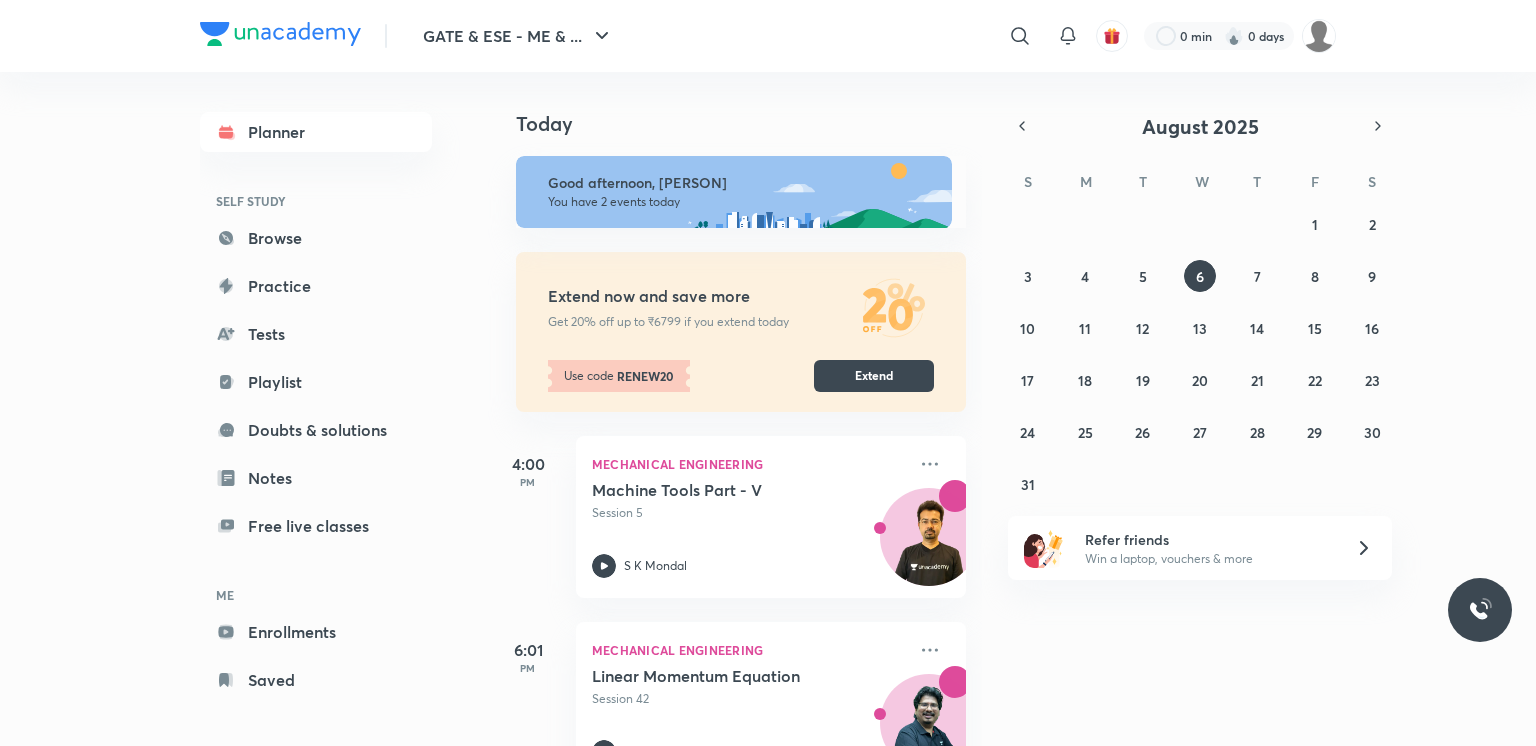 scroll, scrollTop: 0, scrollLeft: 0, axis: both 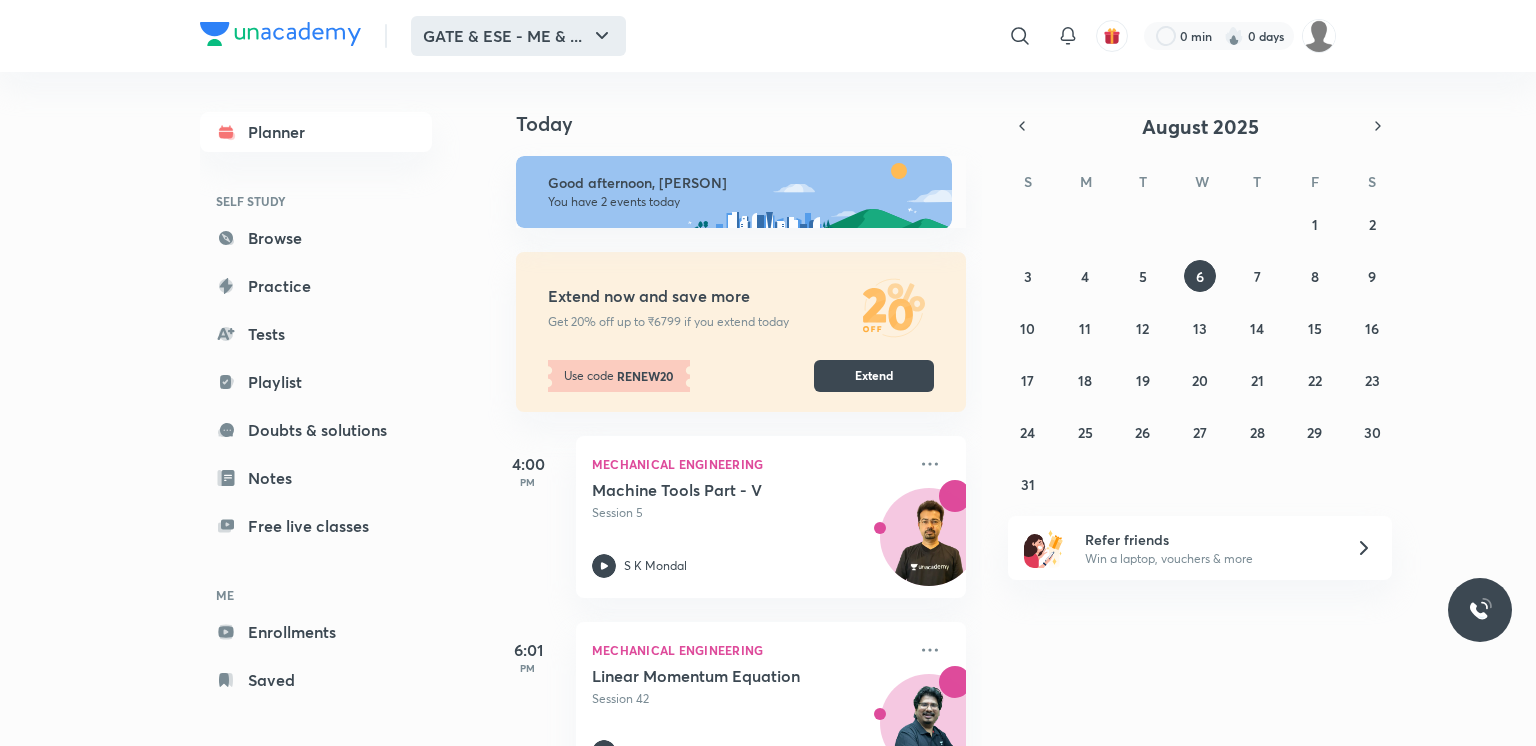 click 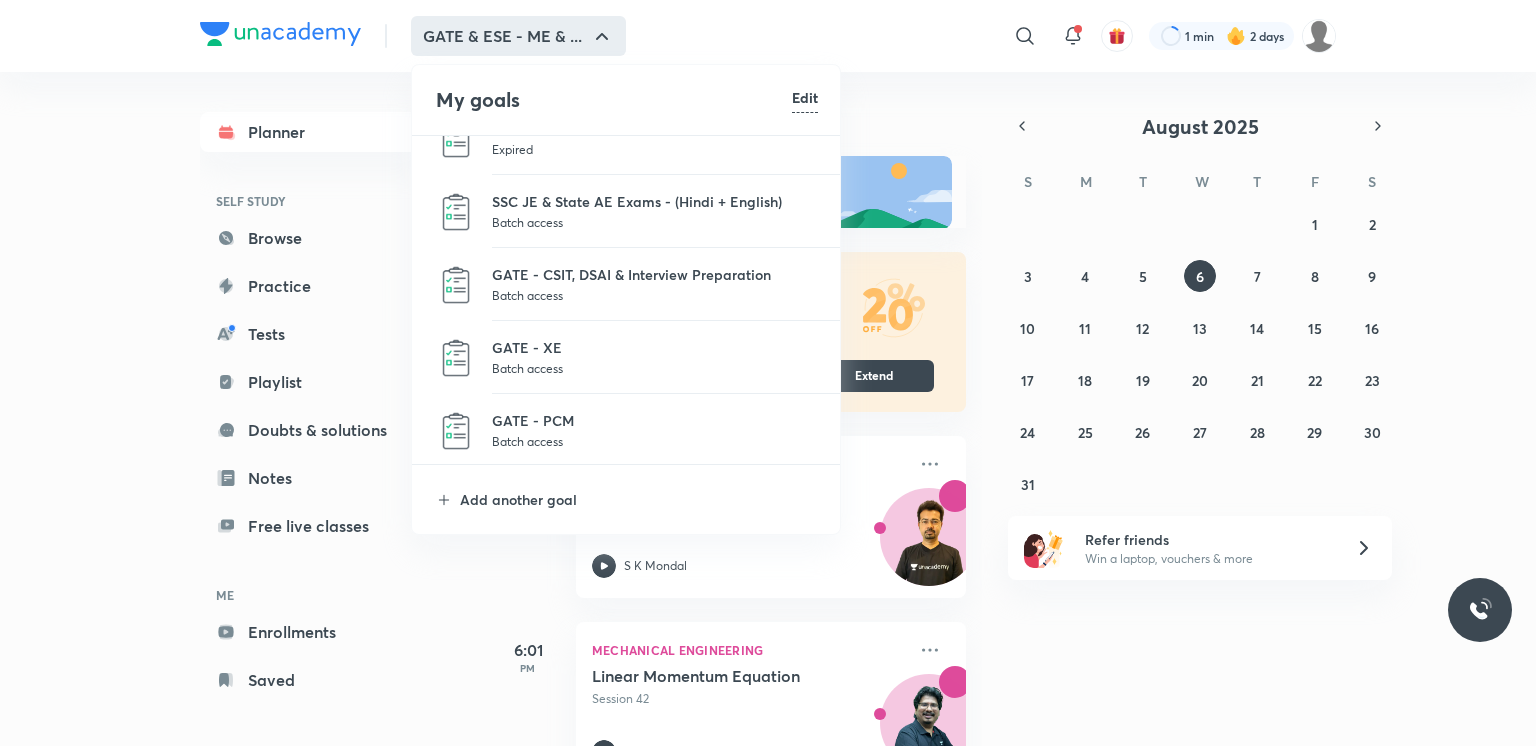 scroll, scrollTop: 111, scrollLeft: 0, axis: vertical 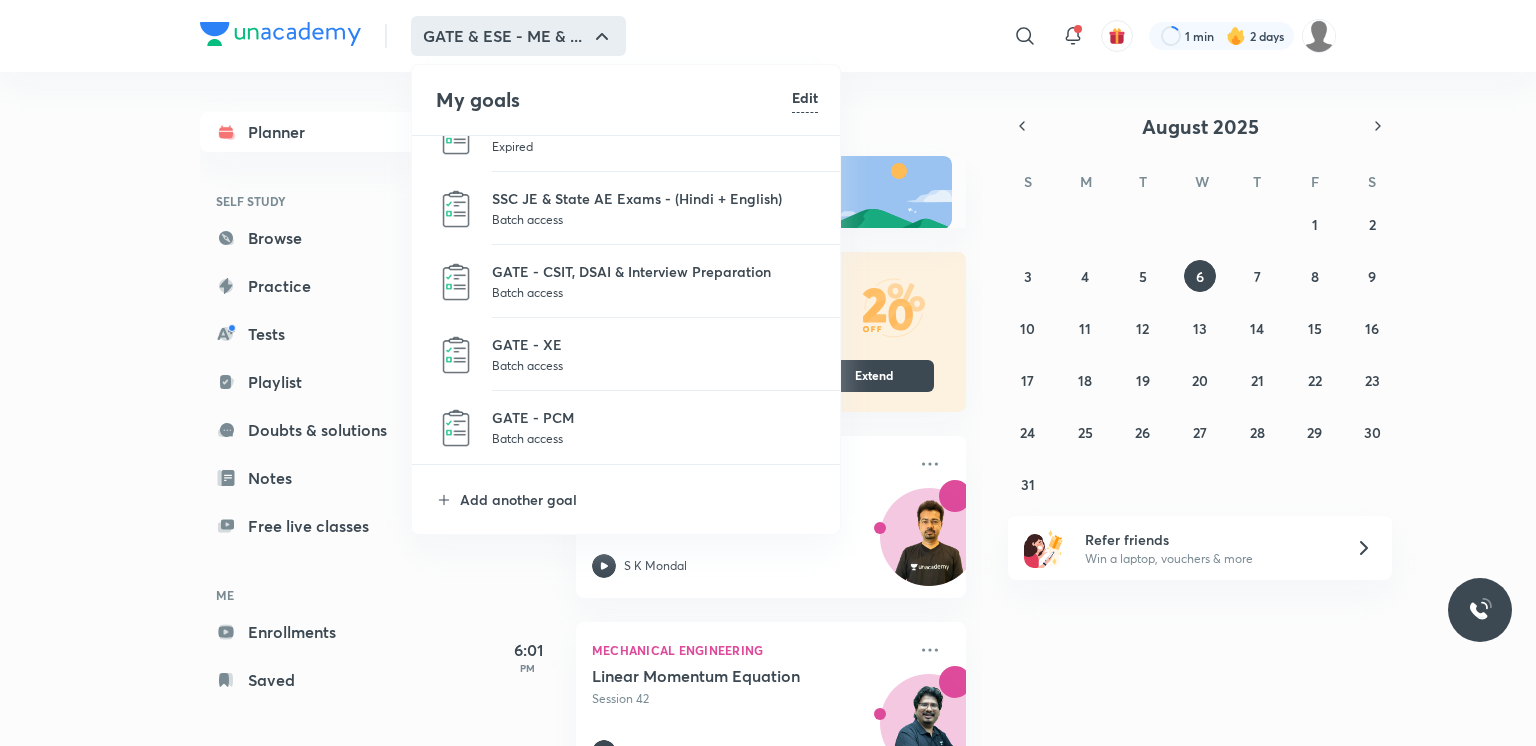 click at bounding box center [768, 373] 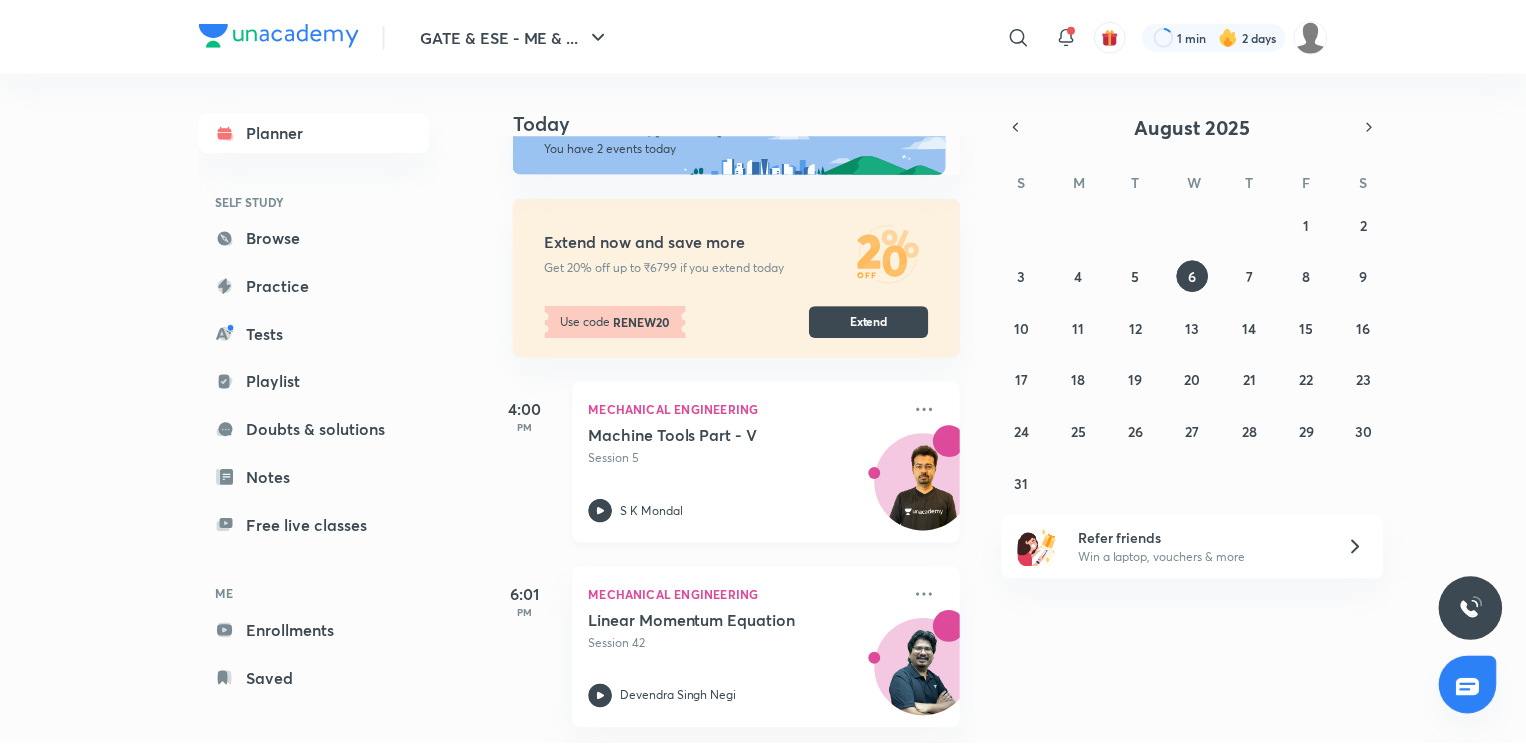 scroll, scrollTop: 0, scrollLeft: 0, axis: both 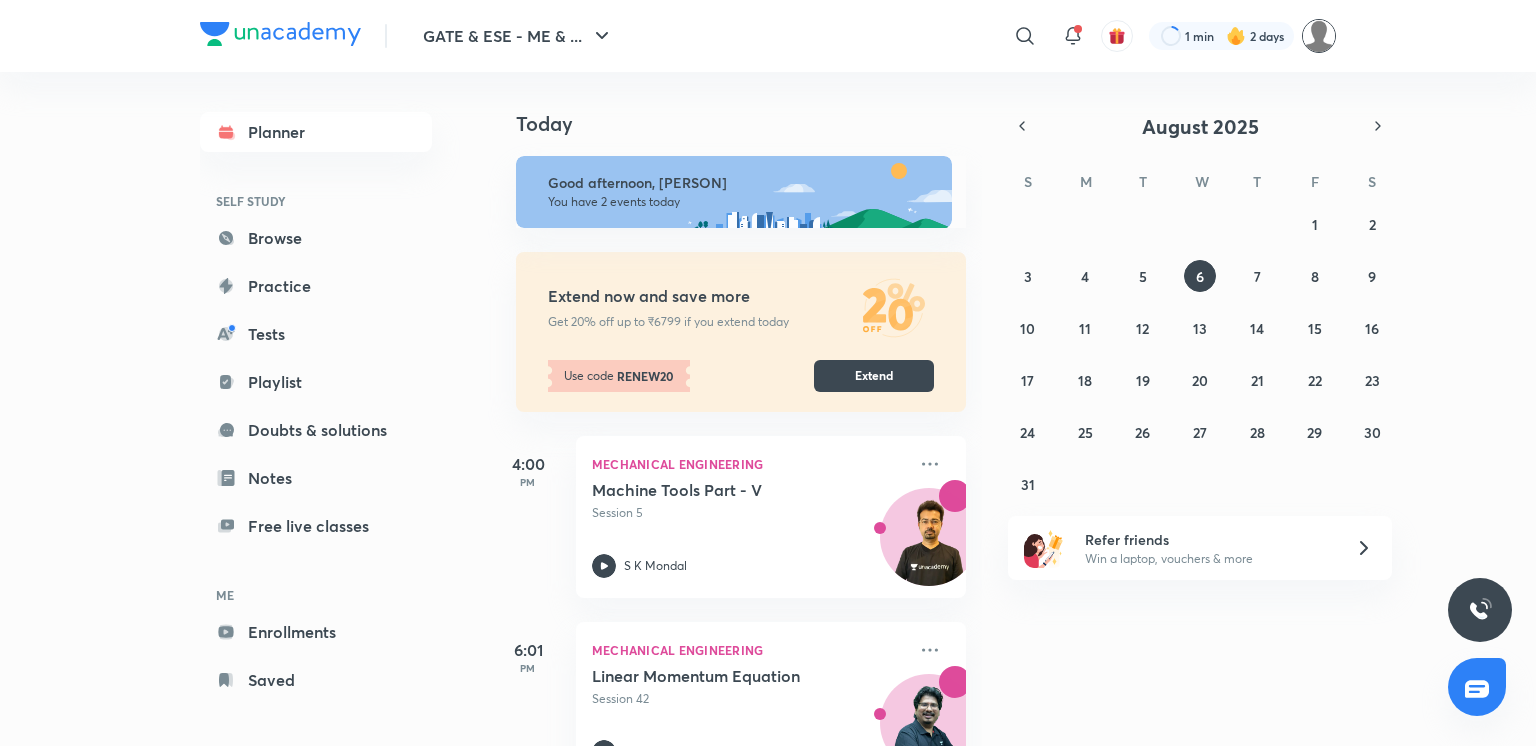 click at bounding box center [1319, 36] 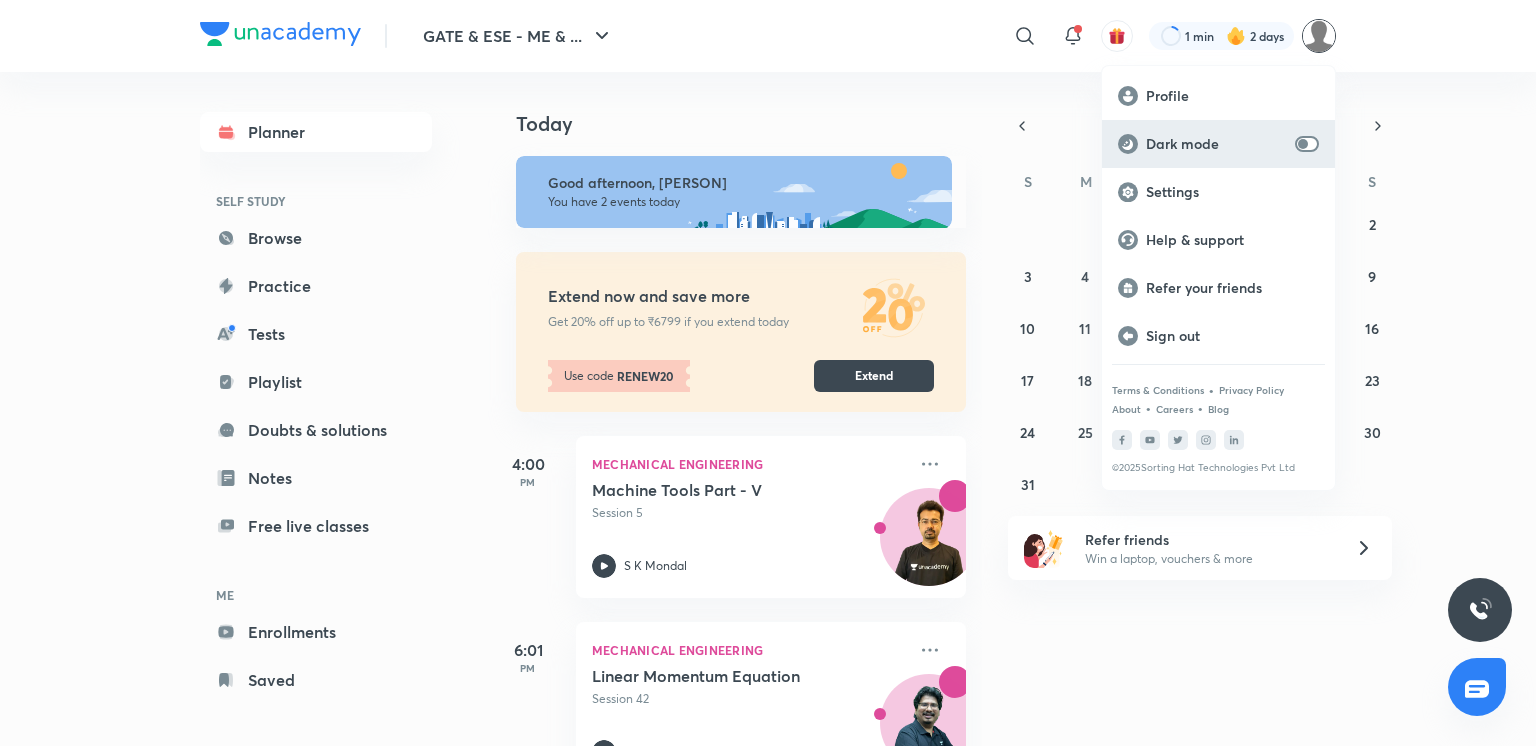 click on "Dark mode" at bounding box center (1216, 144) 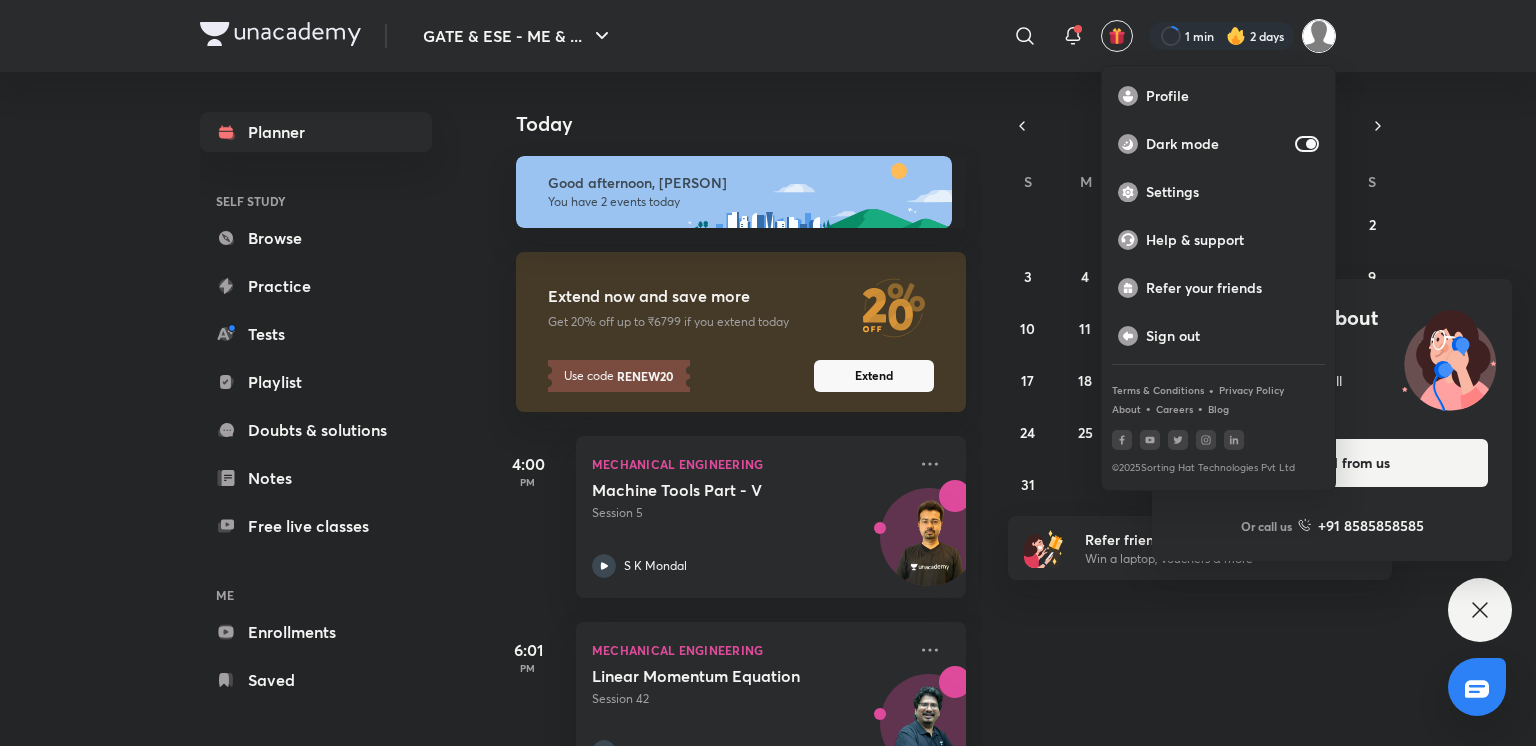 click at bounding box center (768, 373) 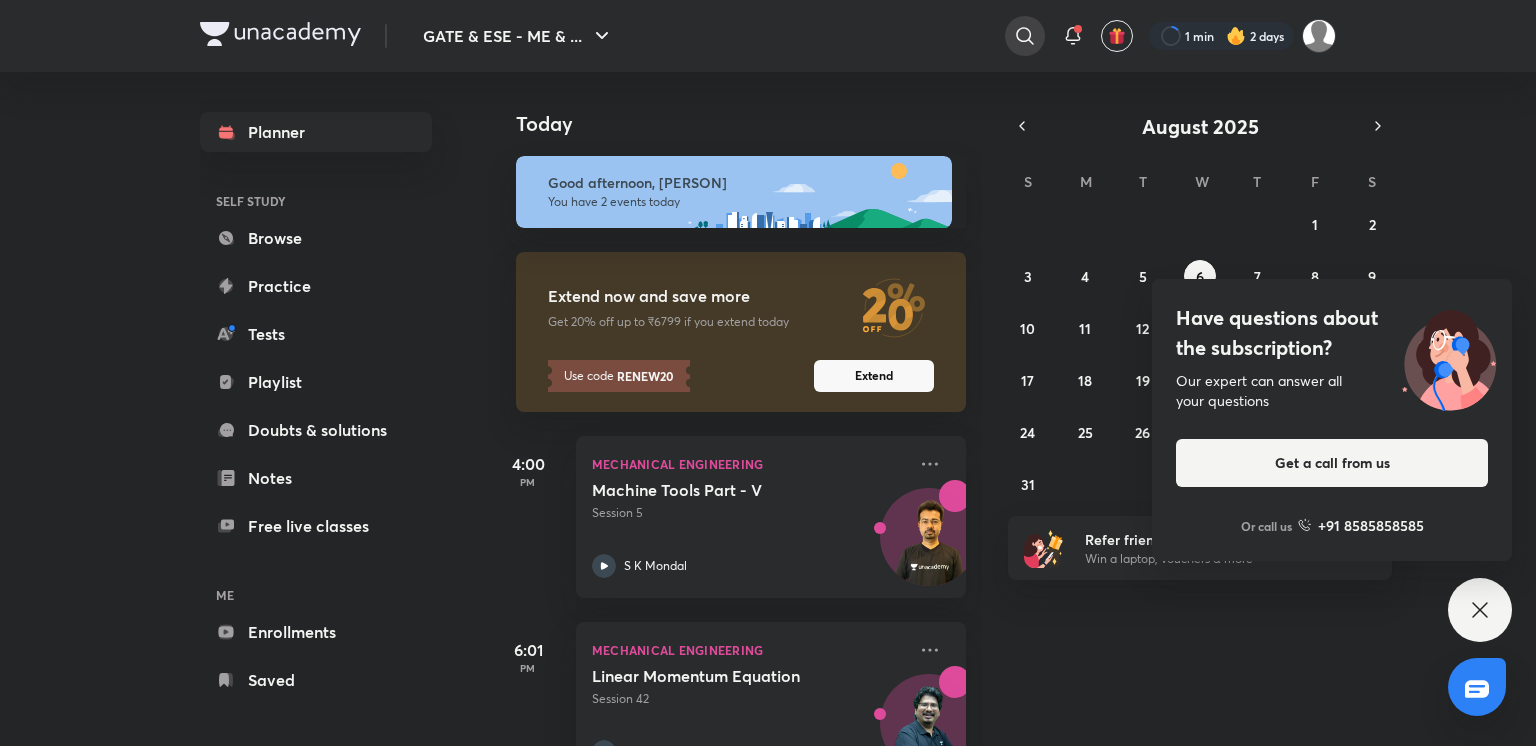 click 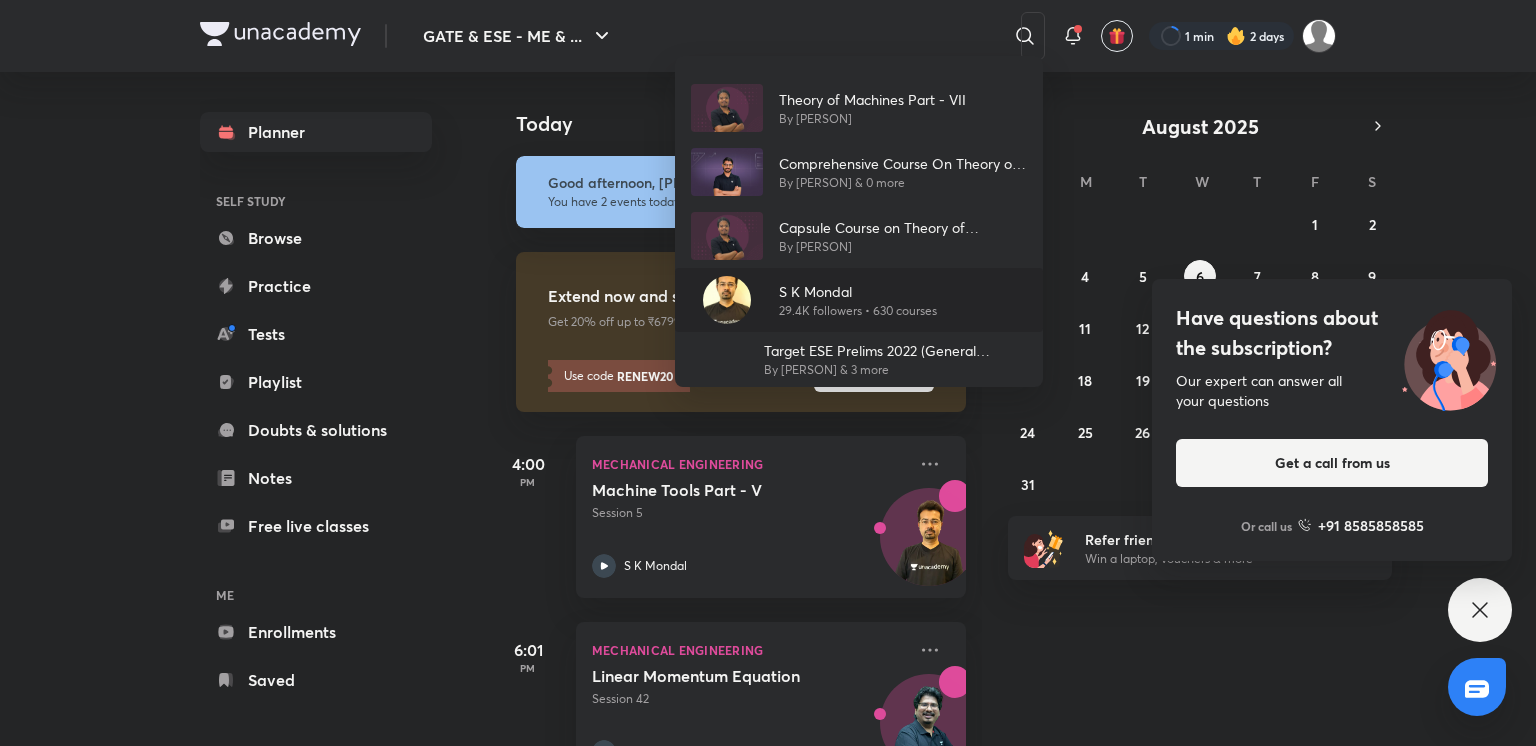 click on "S K Mondal" at bounding box center [858, 291] 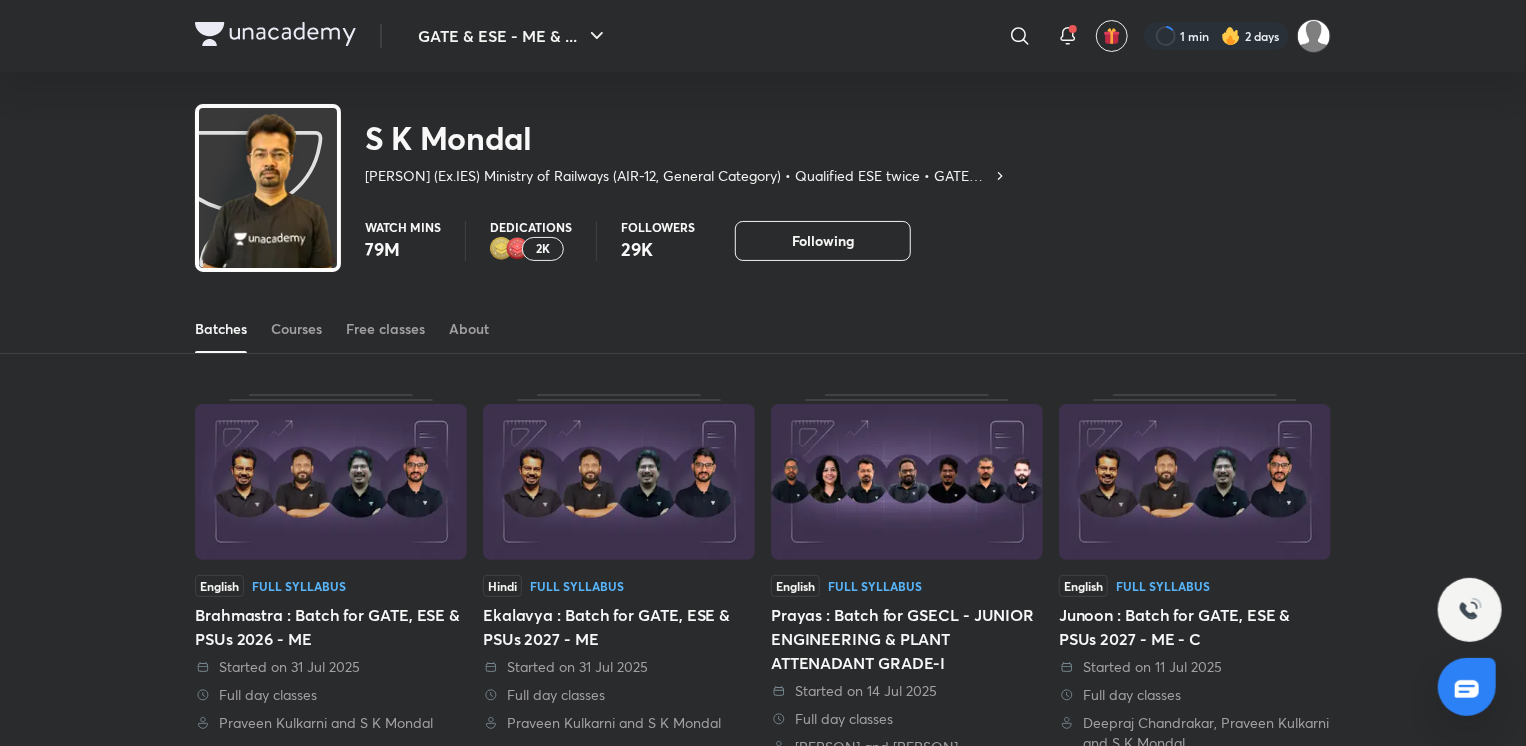 scroll, scrollTop: 0, scrollLeft: 0, axis: both 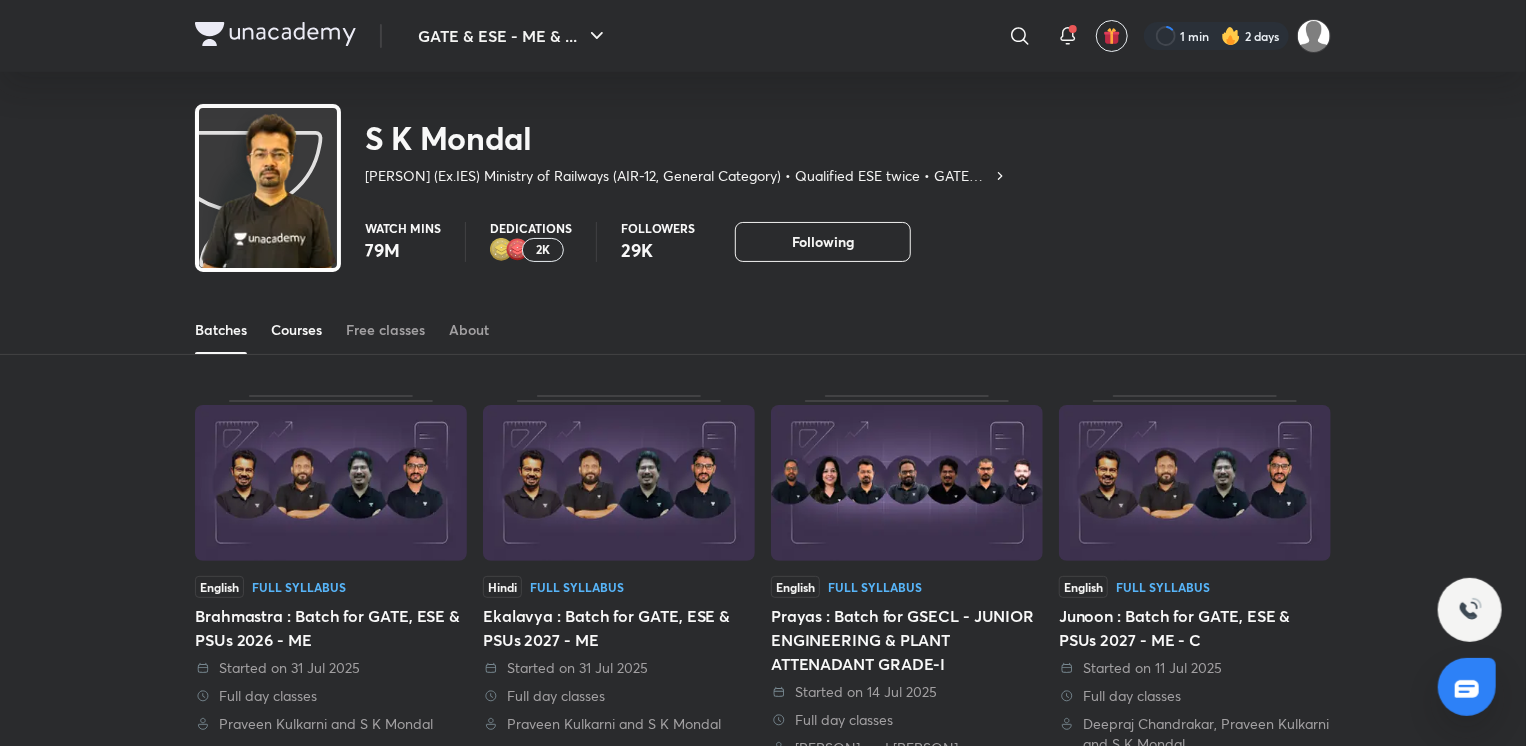 click on "Courses" at bounding box center (296, 330) 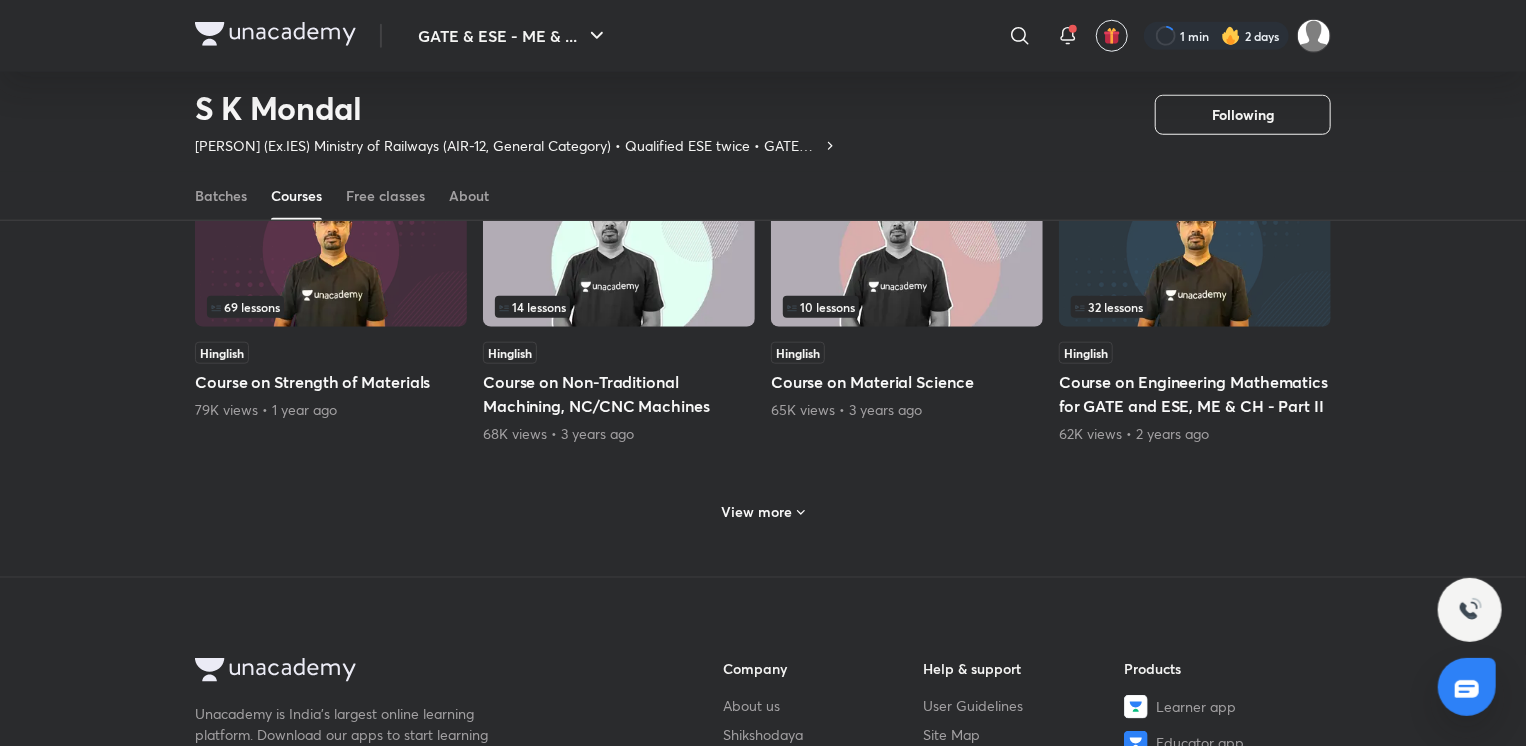 scroll, scrollTop: 886, scrollLeft: 0, axis: vertical 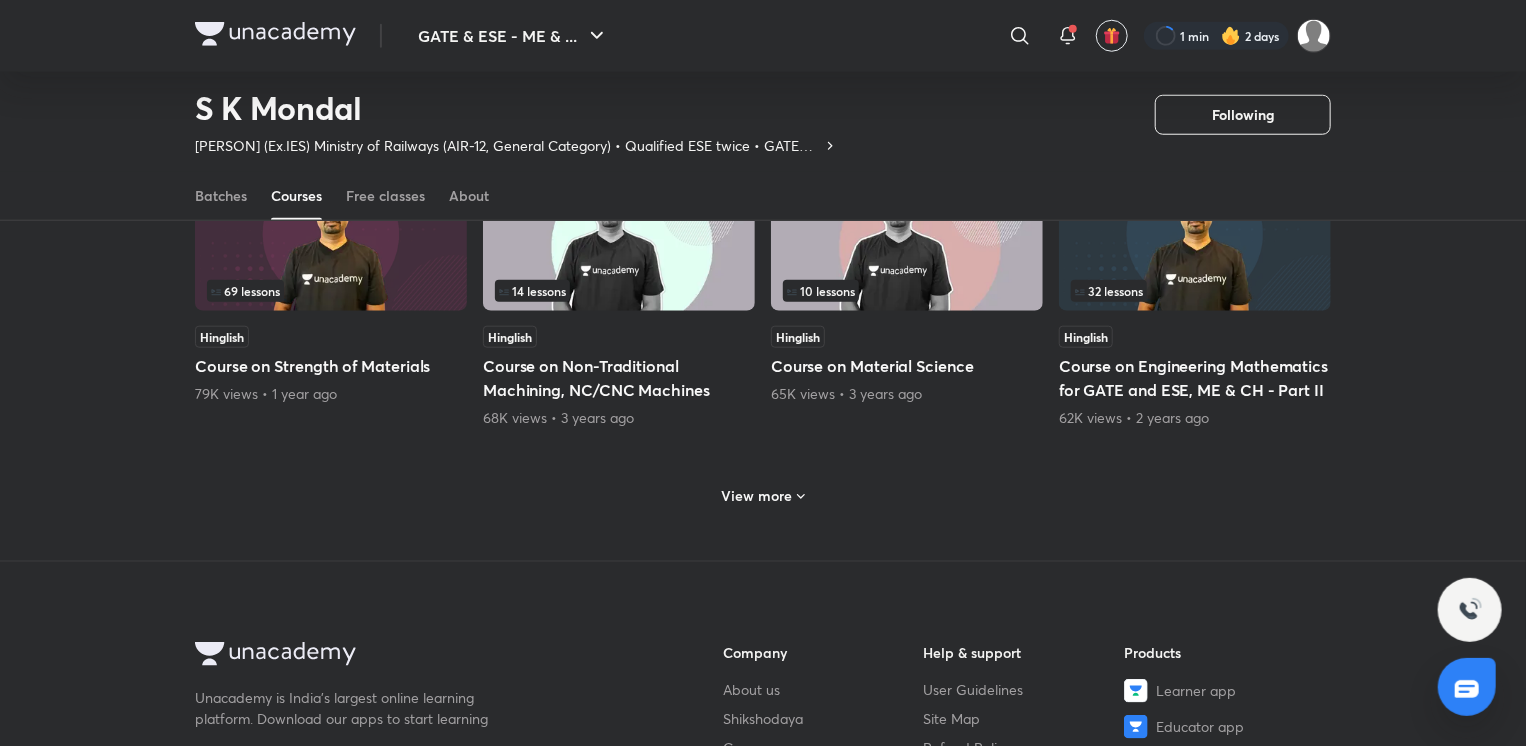 click on "View more" at bounding box center (757, 496) 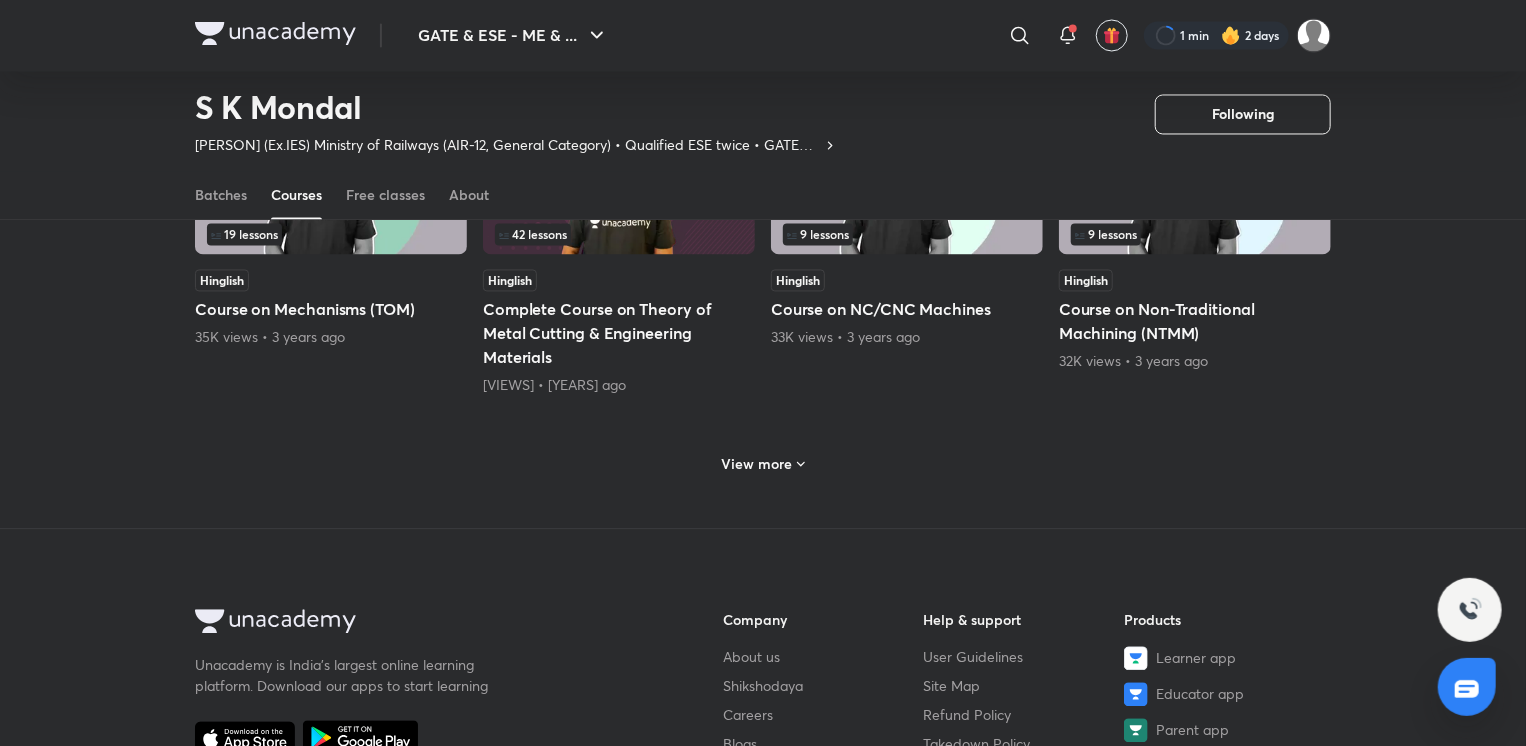 scroll, scrollTop: 1886, scrollLeft: 0, axis: vertical 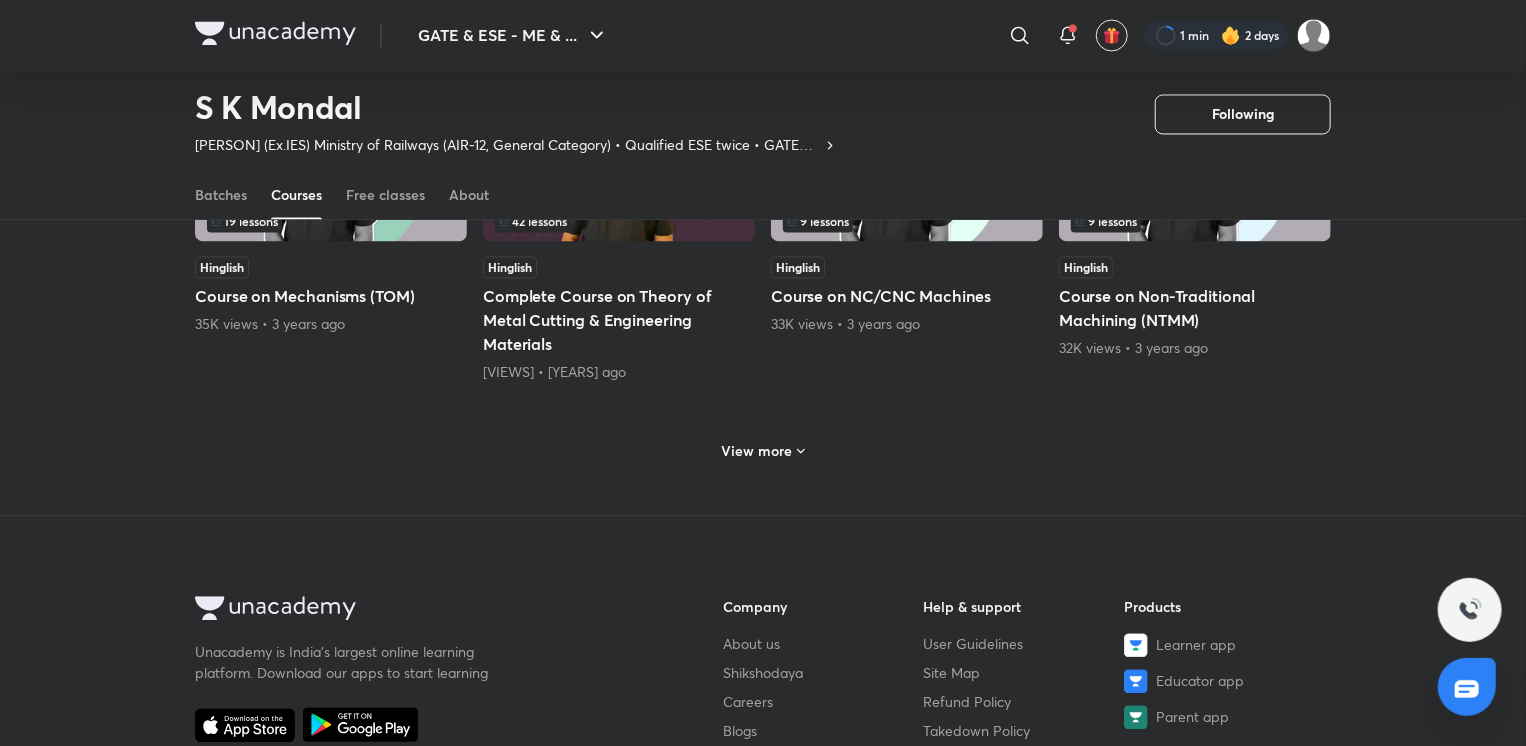 click on "View more" at bounding box center (763, 449) 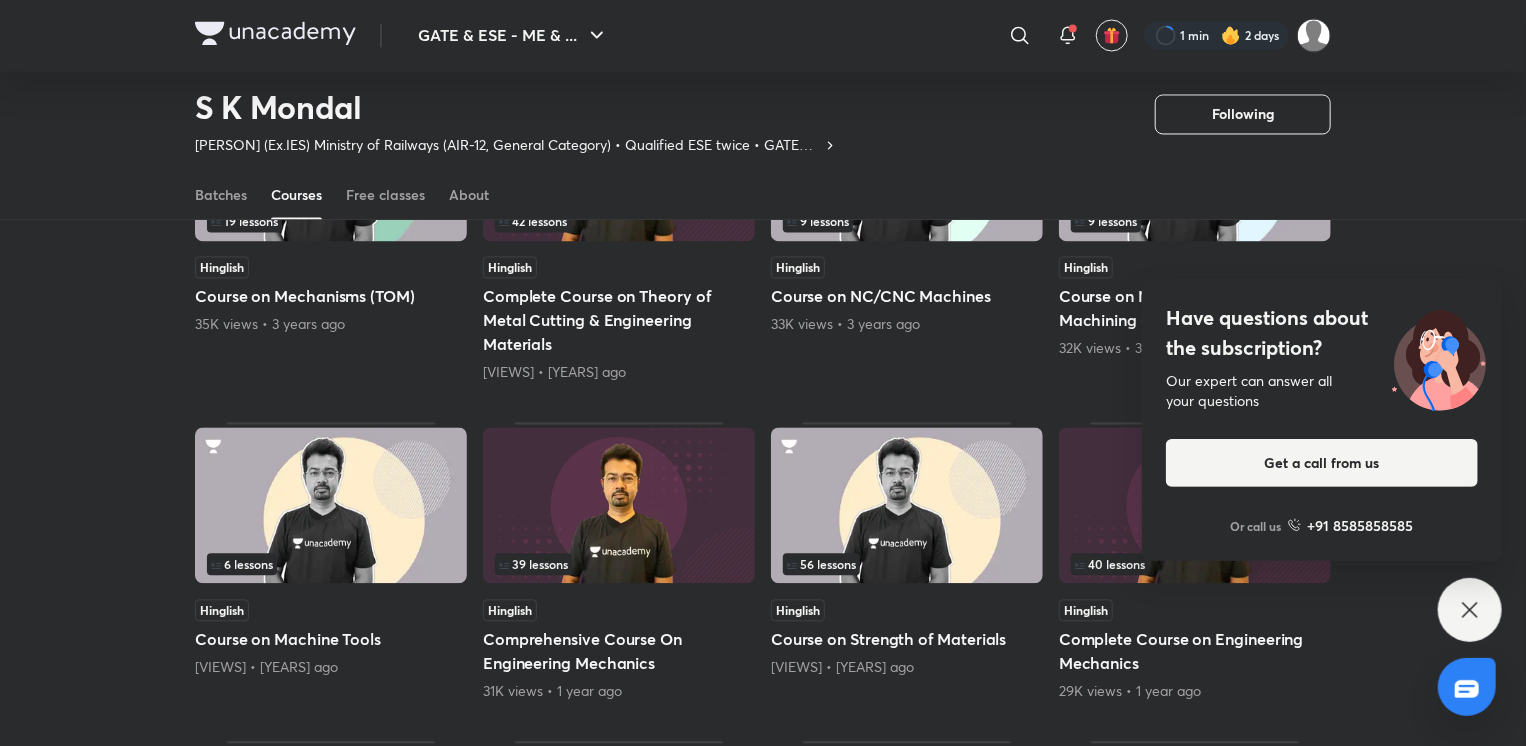 scroll, scrollTop: 1786, scrollLeft: 0, axis: vertical 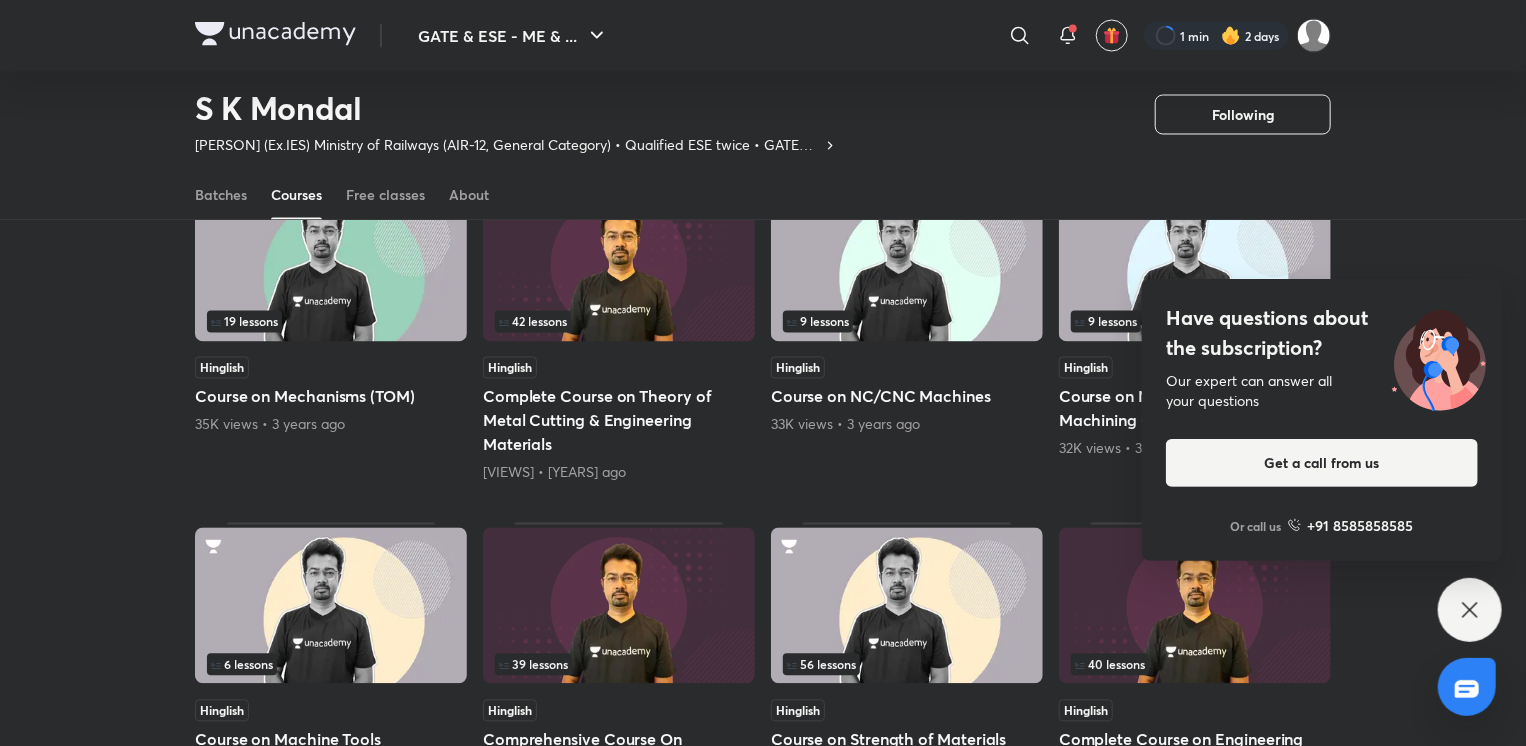 click at bounding box center (331, 264) 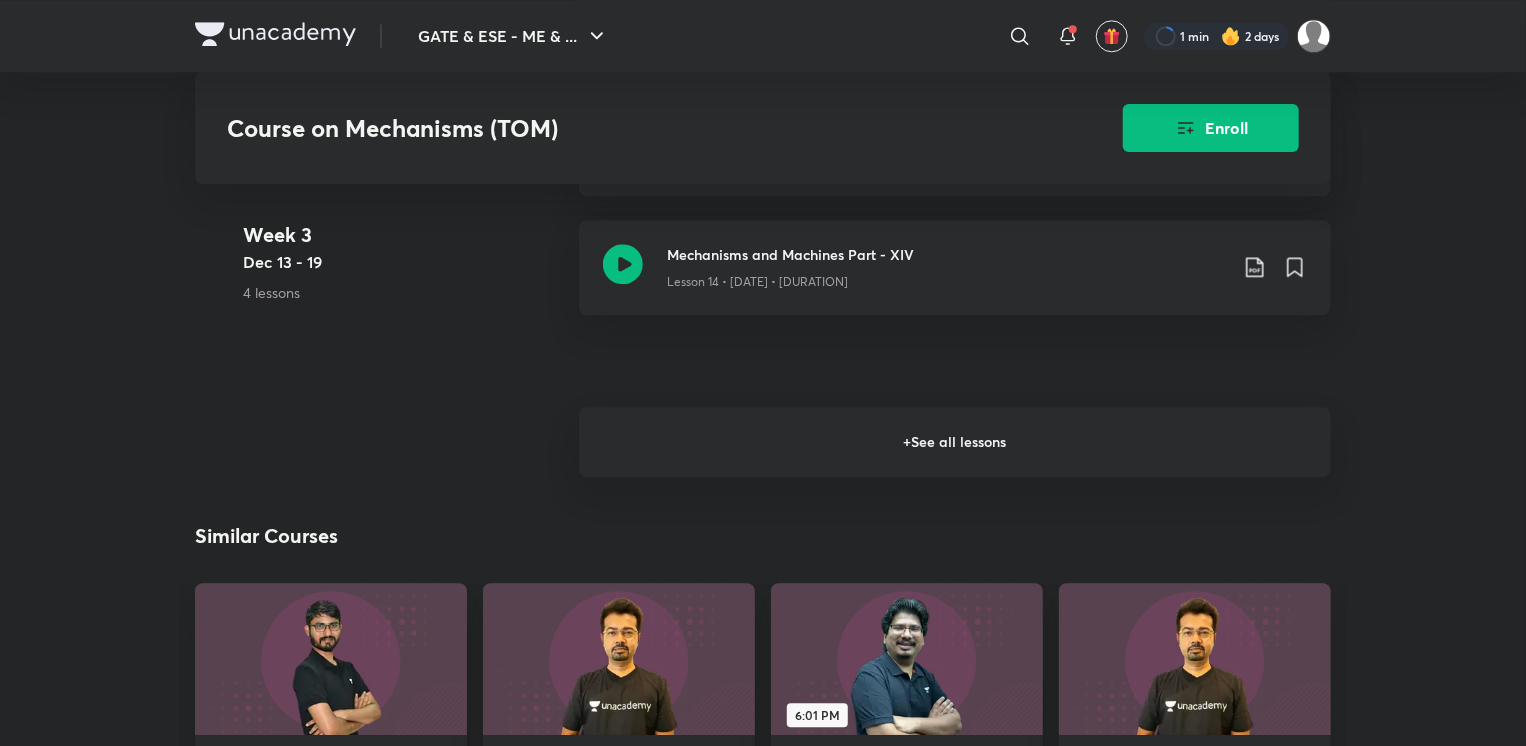 scroll, scrollTop: 2600, scrollLeft: 0, axis: vertical 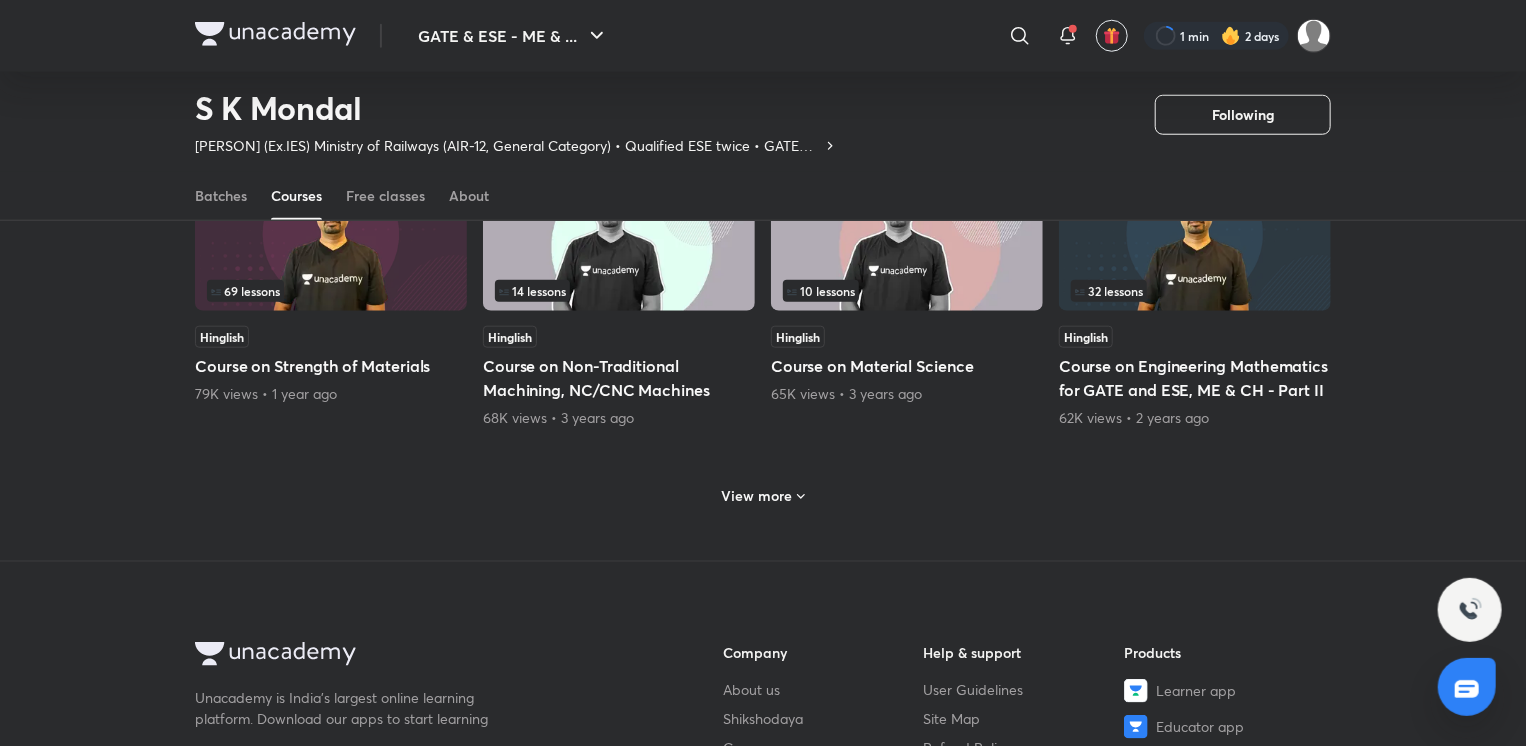 click on "View more" at bounding box center [757, 496] 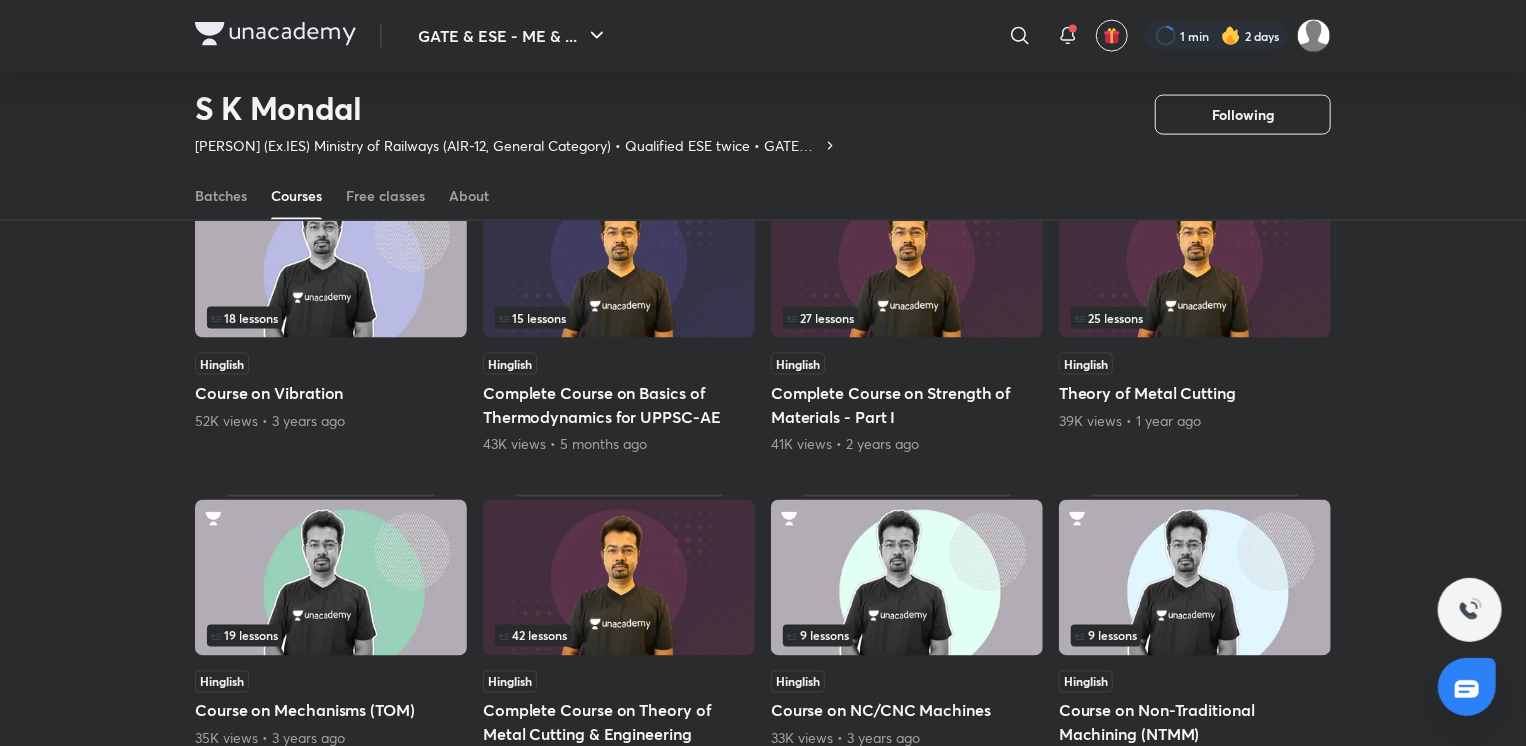 scroll, scrollTop: 1686, scrollLeft: 0, axis: vertical 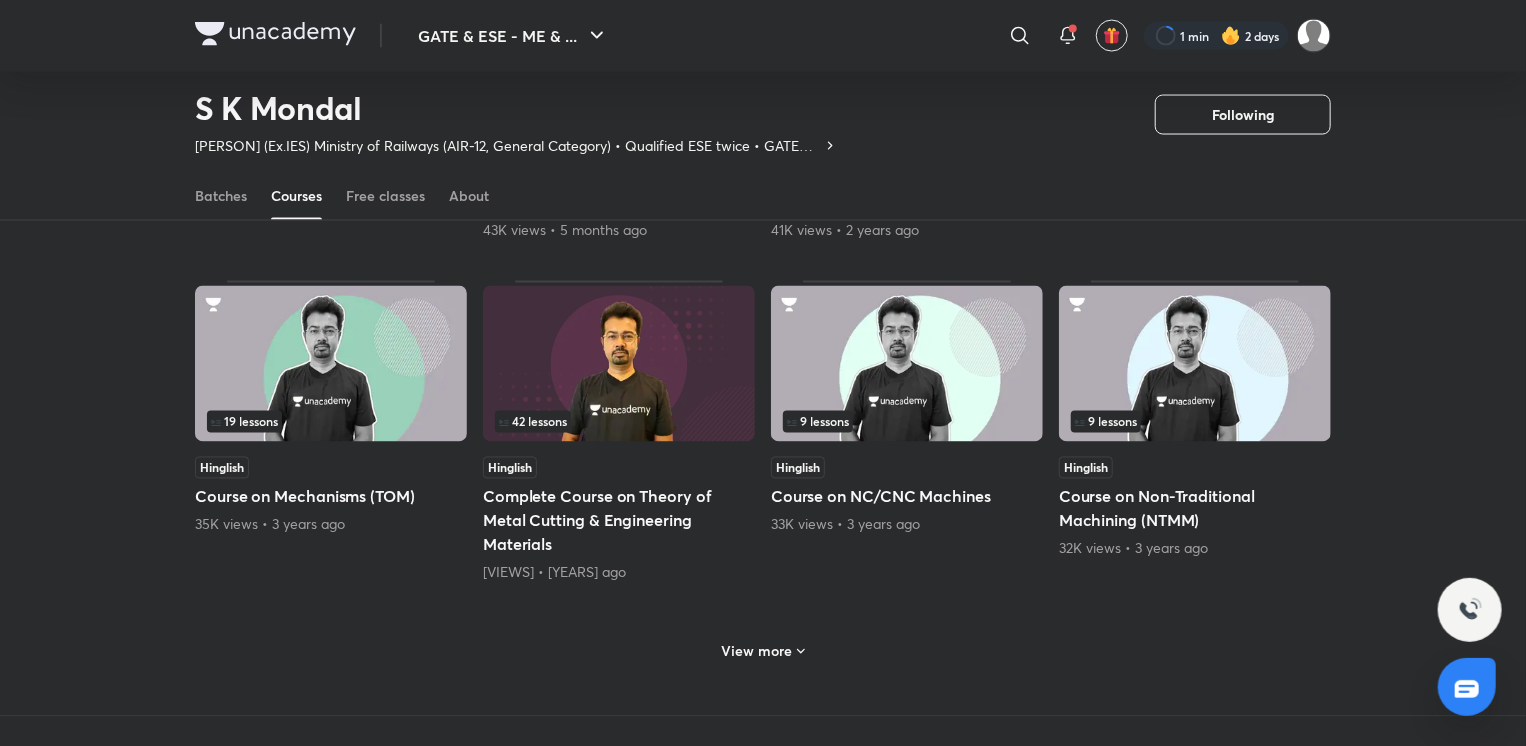 click on "View more" at bounding box center (763, 651) 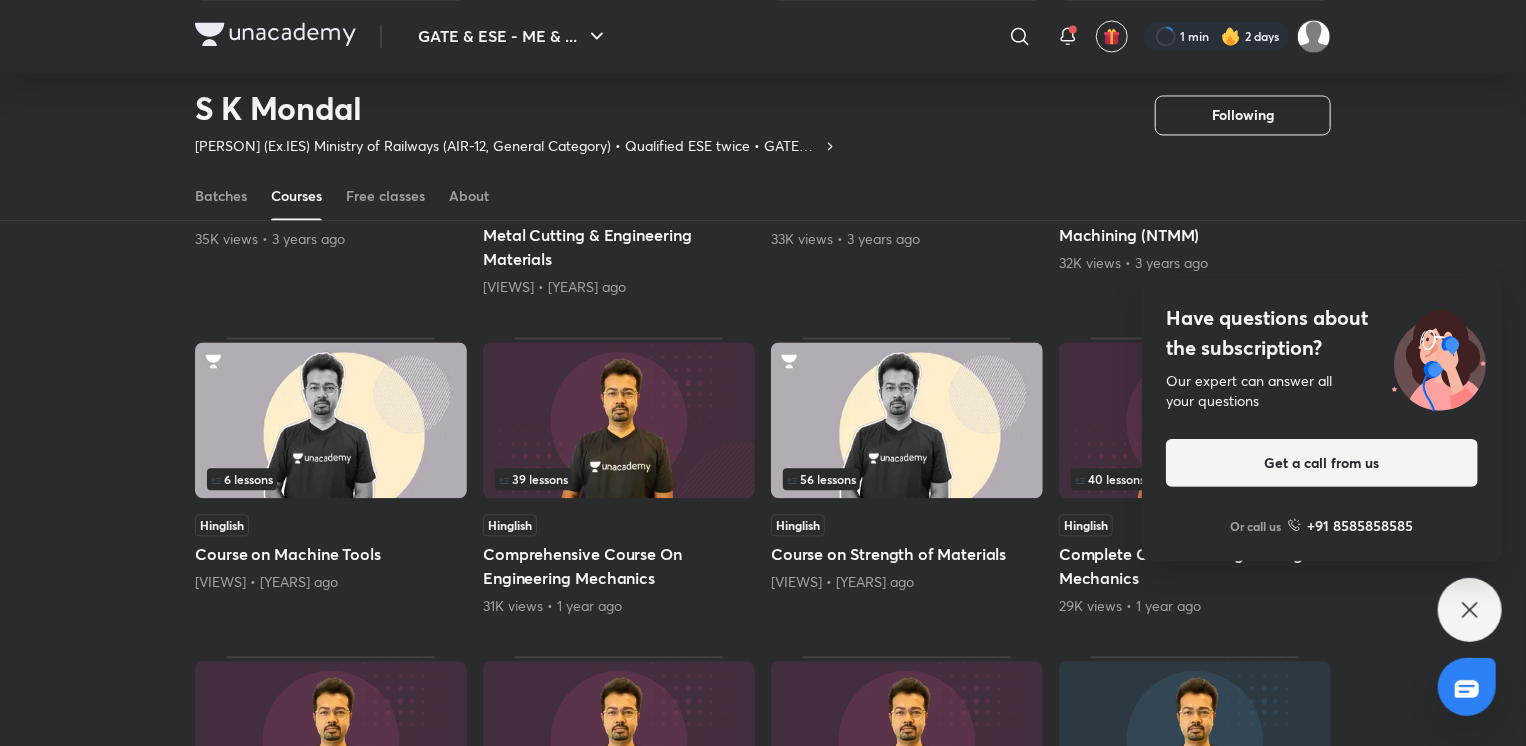 scroll, scrollTop: 1986, scrollLeft: 0, axis: vertical 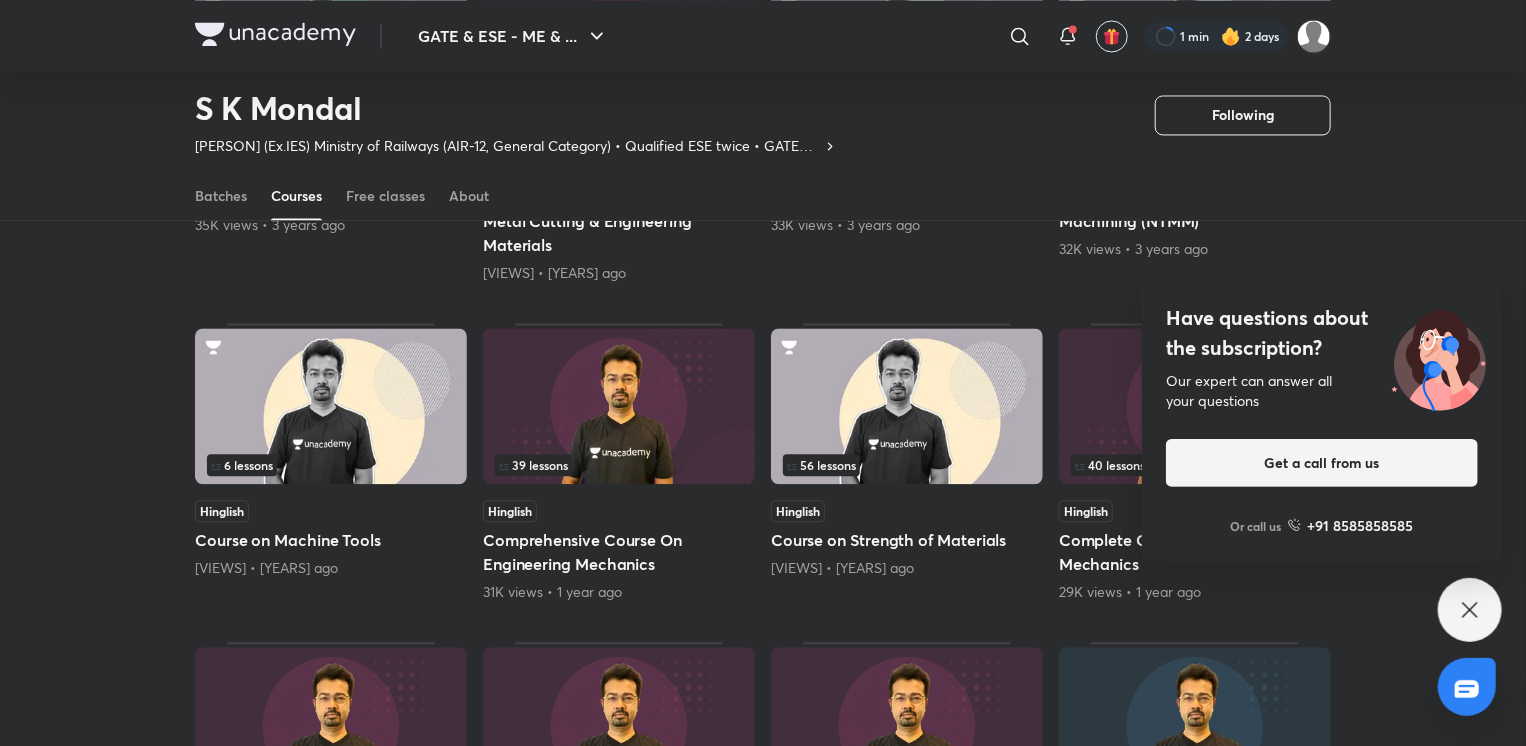click on "Popular Latest 56 lessons Hinglish Course on Strength of Materials [VIEWS] • [YEARS] ago 67 lessons Hinglish Course on Fluid Mechanics [VIEWS] • [YEARS] ago 19 lessons Hinglish Complete Course on Manufacturing - Theory of Metal Cutting [VIEWS] • [YEARS] ago 35 lessons Hinglish Course on Engineering Mathematics - Part I for GATE & ESE 123K views • [YEARS] ago 54 lessons Hinglish Complete Course of Thermodynamics [VIEWS] • [YEARS] ago 13 lessons Hinglish Course on Metal Forming [VIEWS] • [YEARS] ago 23 lessons Hinglish Course on Welding and Casting [VIEWS] • [YEARS] ago 22 lessons Hinglish Course on Manufacturing (Theory of Metal Cutting) [VIEWS] • [YEARS] ago 69 lessons Hinglish Course on Strength of Materials [VIEWS] • [YEAR] ago 14 lessons Hinglish Course on Non-Traditional Machining, NC/CNC Machines [VIEWS] • [YEARS] ago 10 lessons Hinglish Course on Material Science [VIEWS] • [YEARS] ago 32" at bounding box center (763, -160) 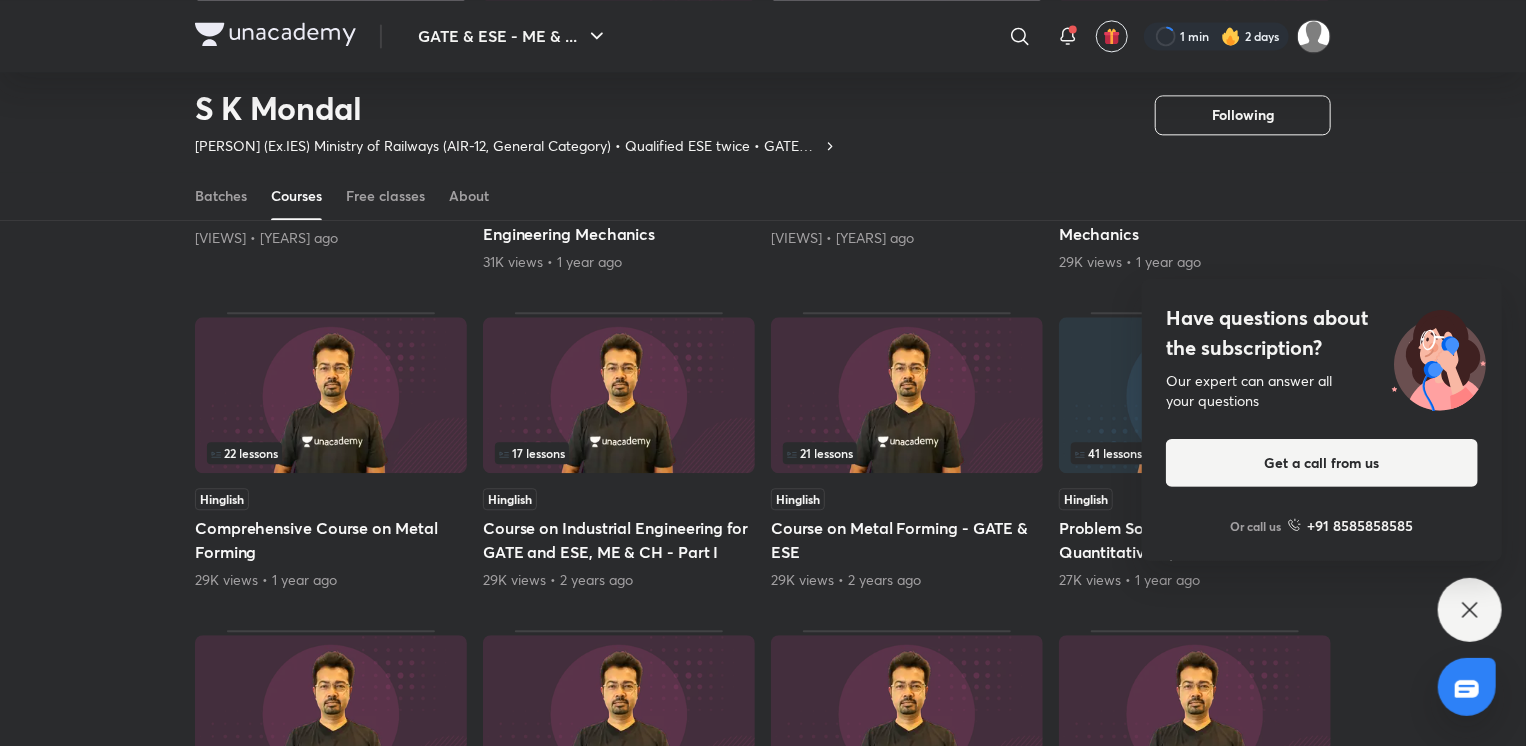 scroll, scrollTop: 2286, scrollLeft: 0, axis: vertical 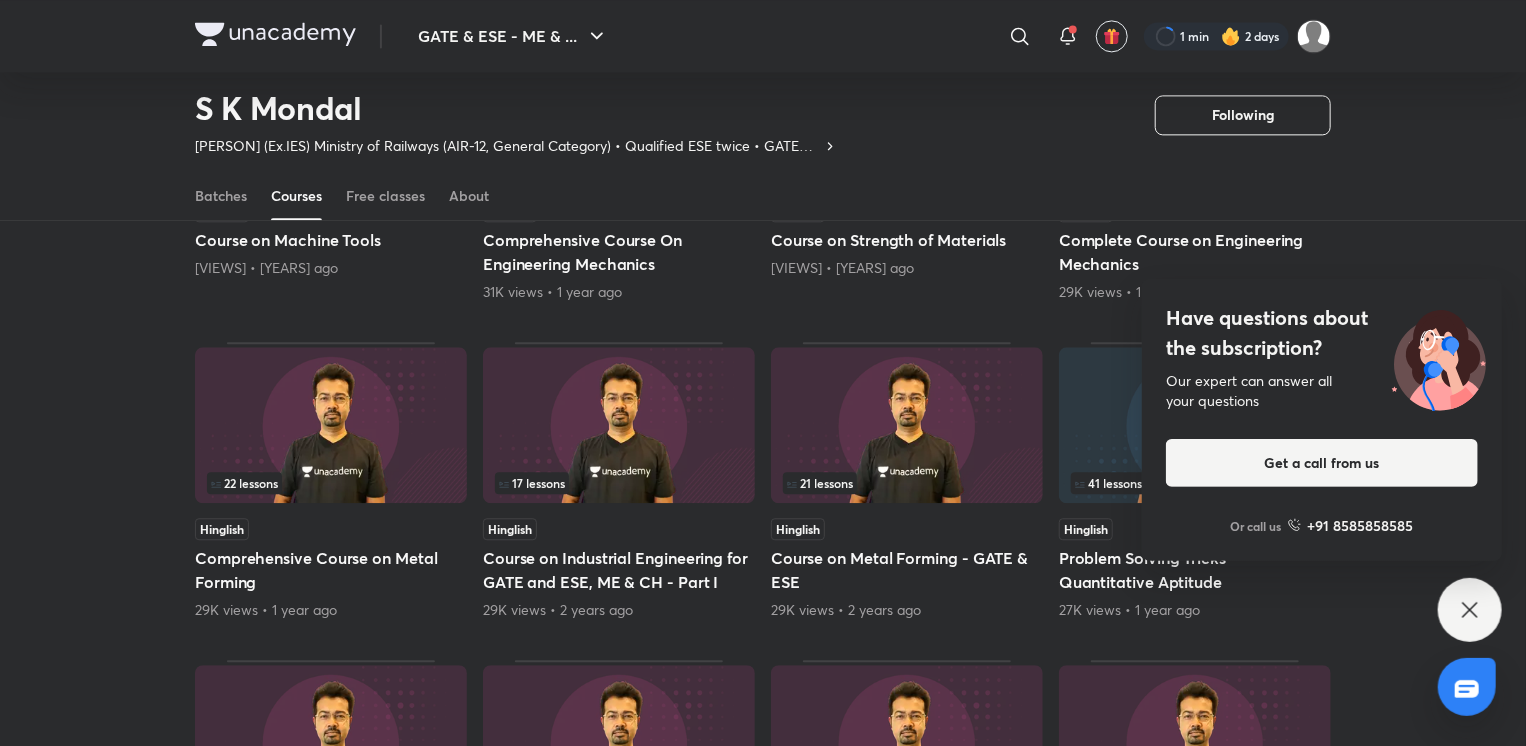 click 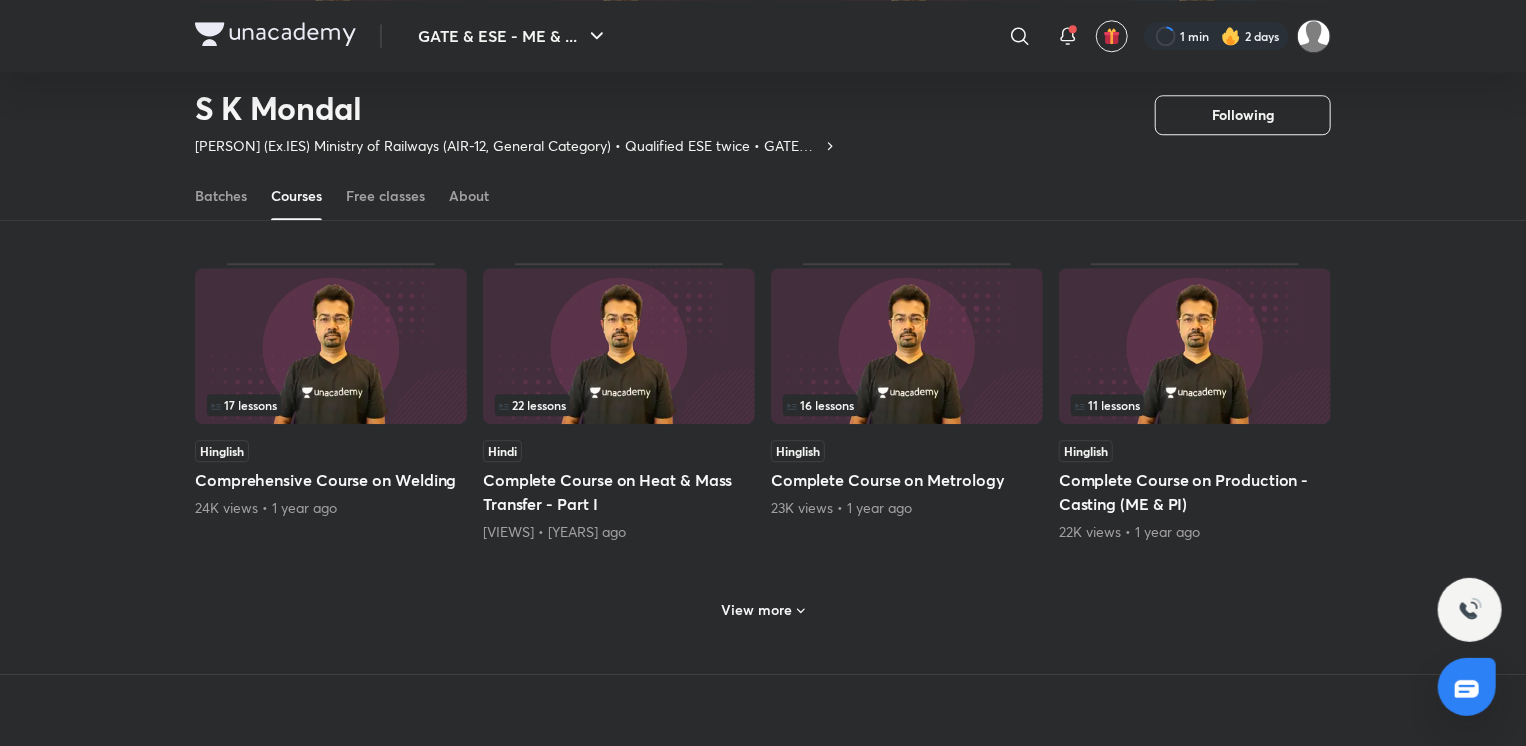 scroll, scrollTop: 2686, scrollLeft: 0, axis: vertical 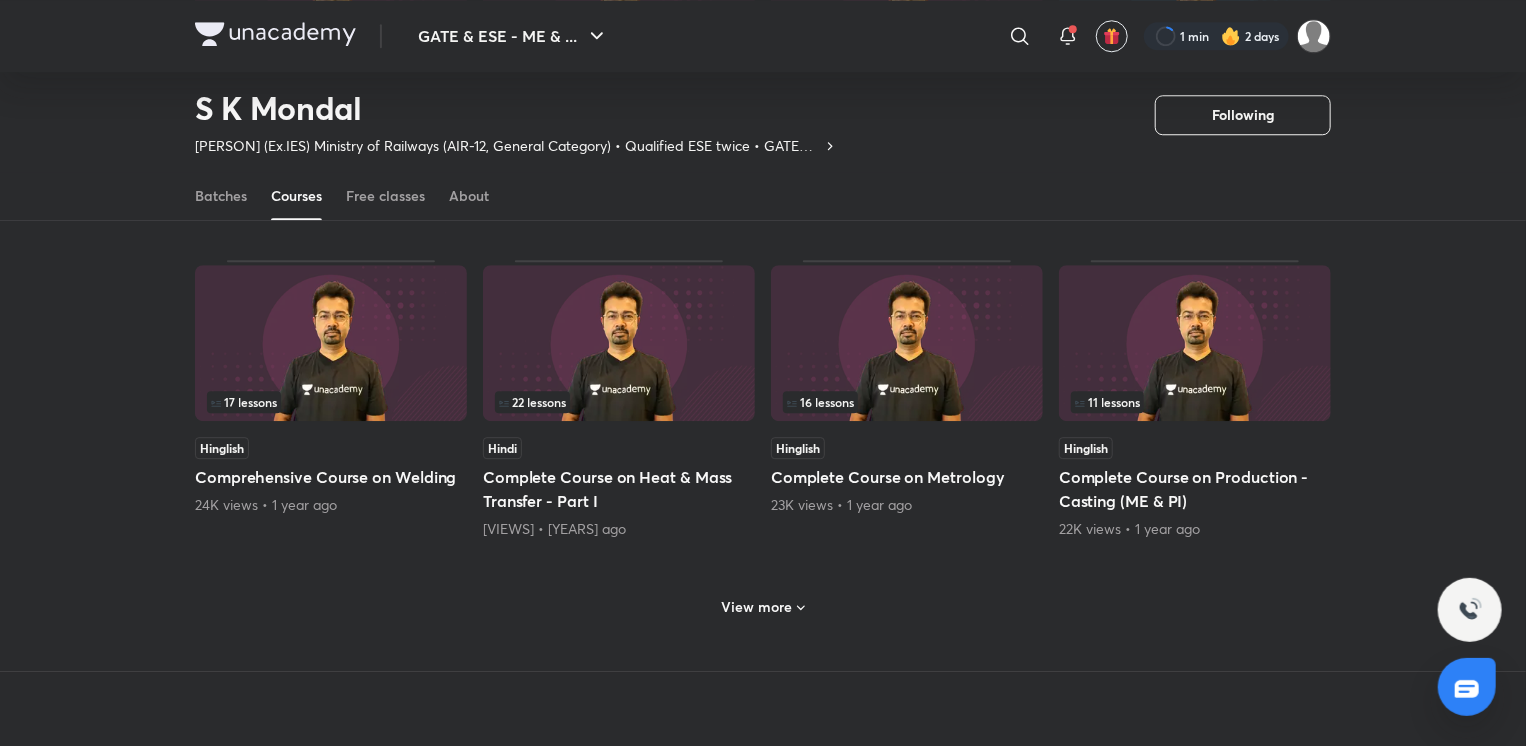 click on "View more" at bounding box center [763, 607] 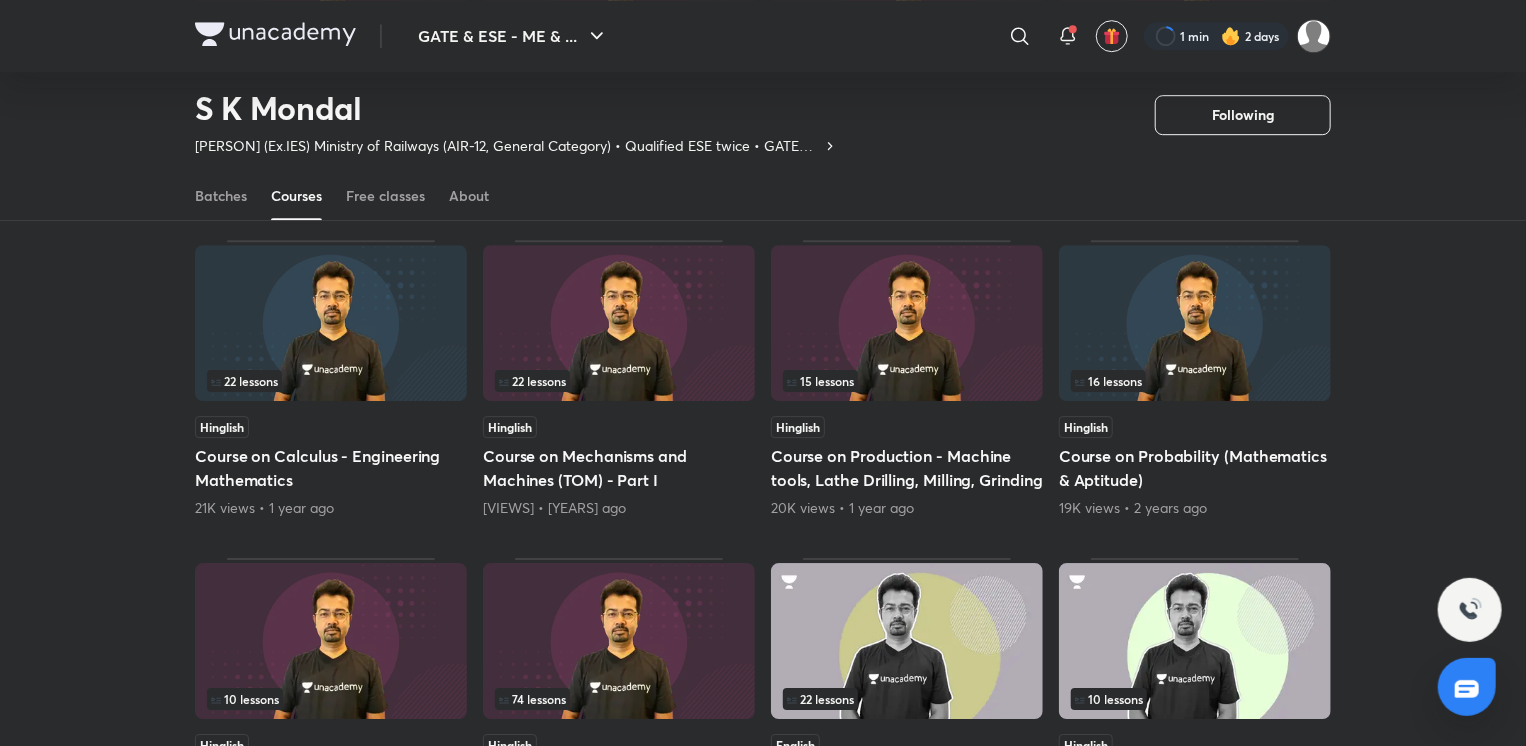 scroll, scrollTop: 3086, scrollLeft: 0, axis: vertical 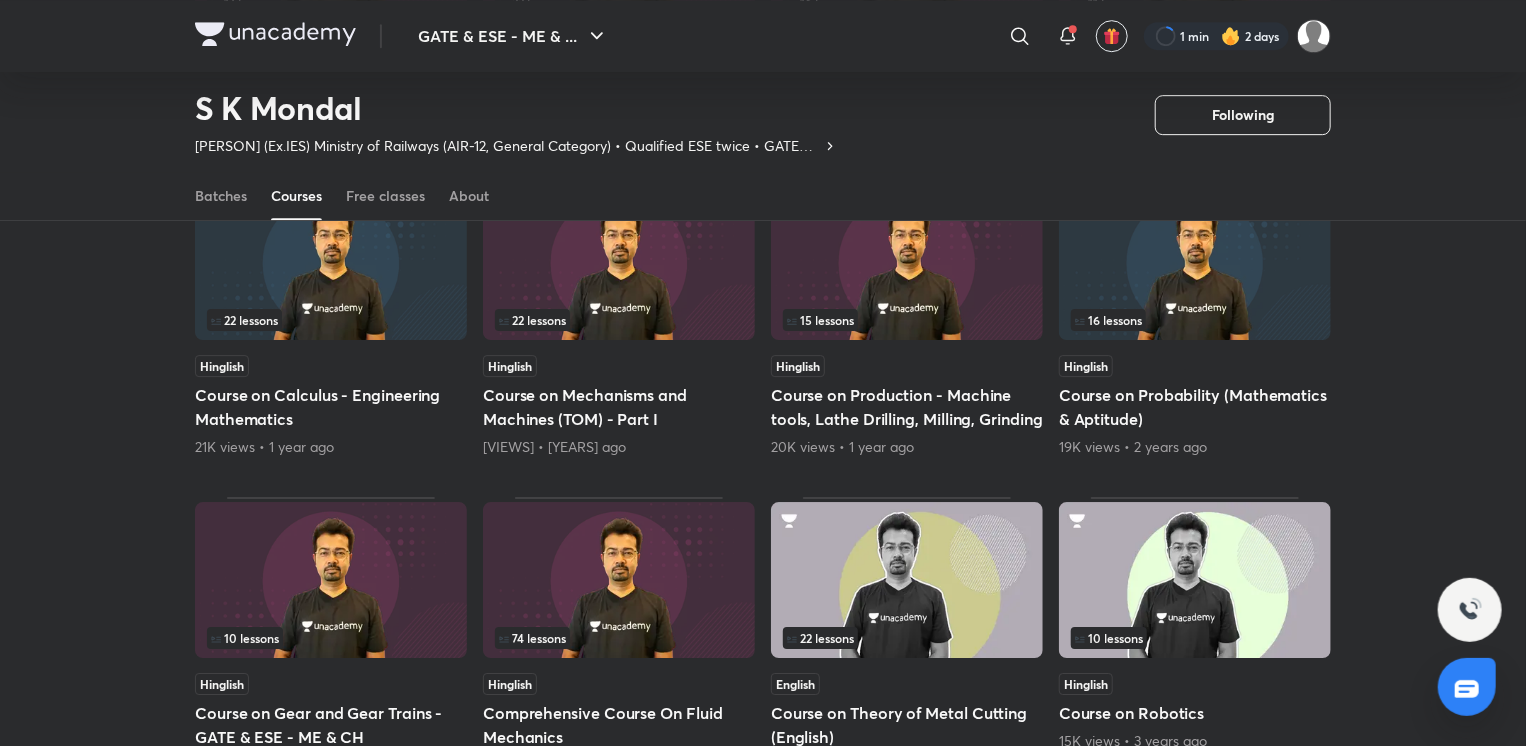 click on "22   lessons" at bounding box center [619, 320] 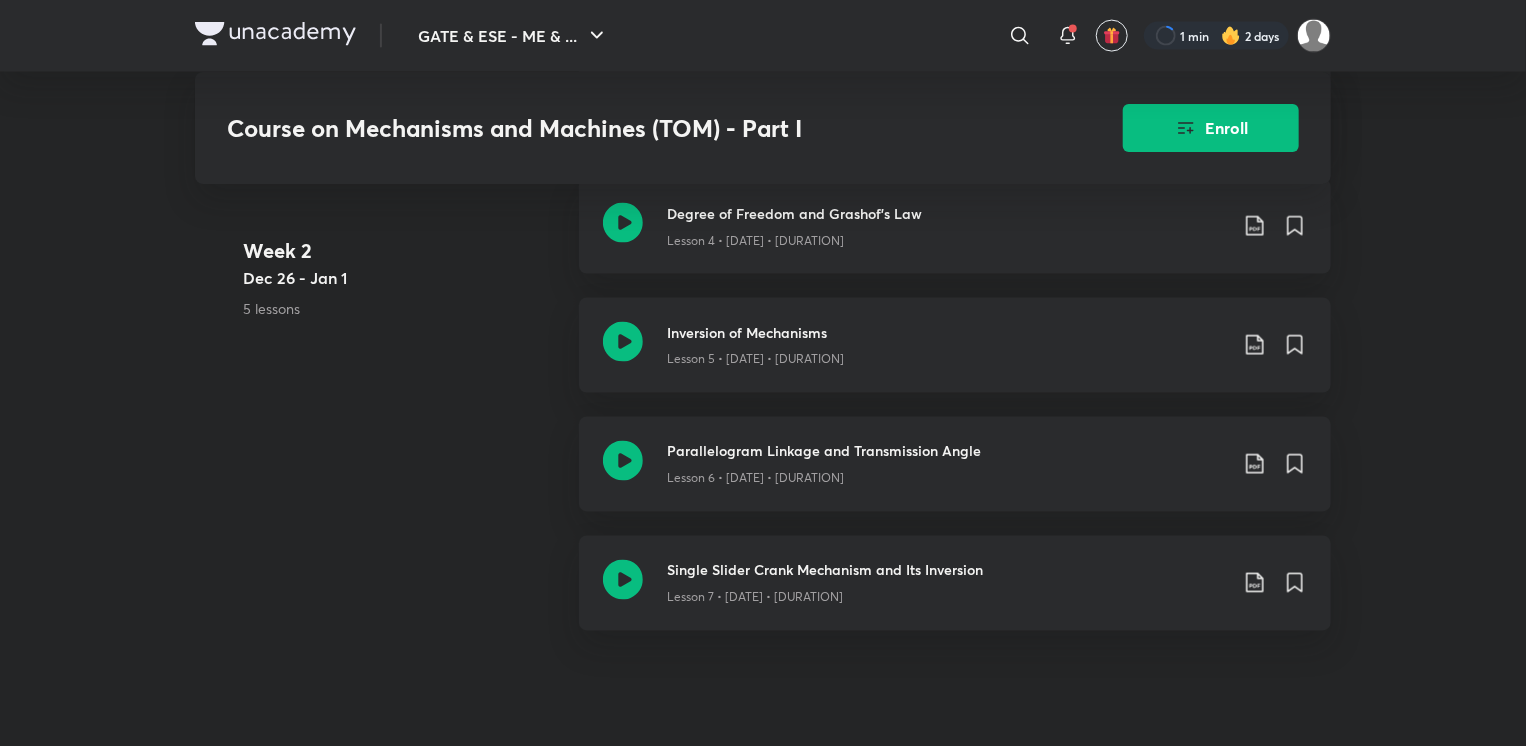 scroll, scrollTop: 1600, scrollLeft: 0, axis: vertical 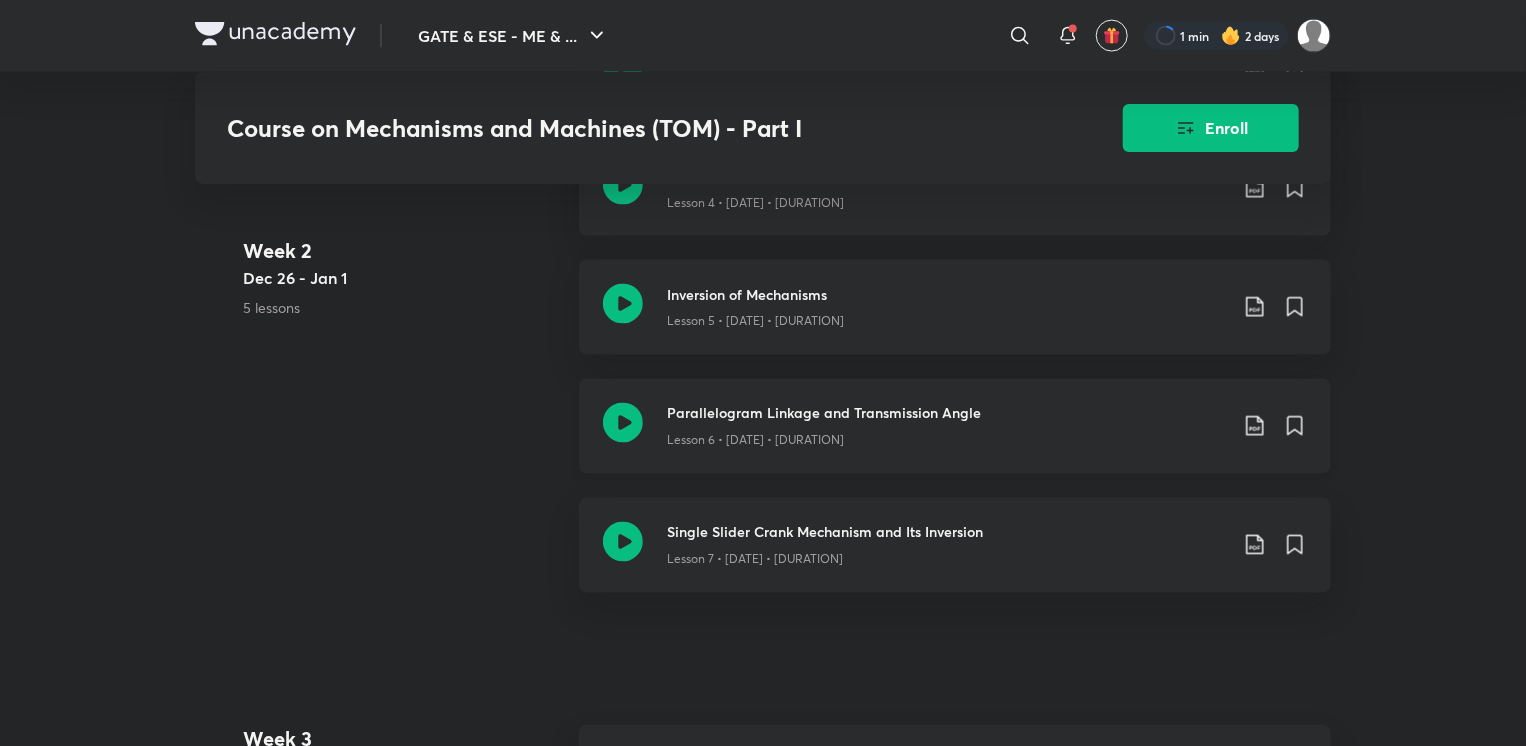 click 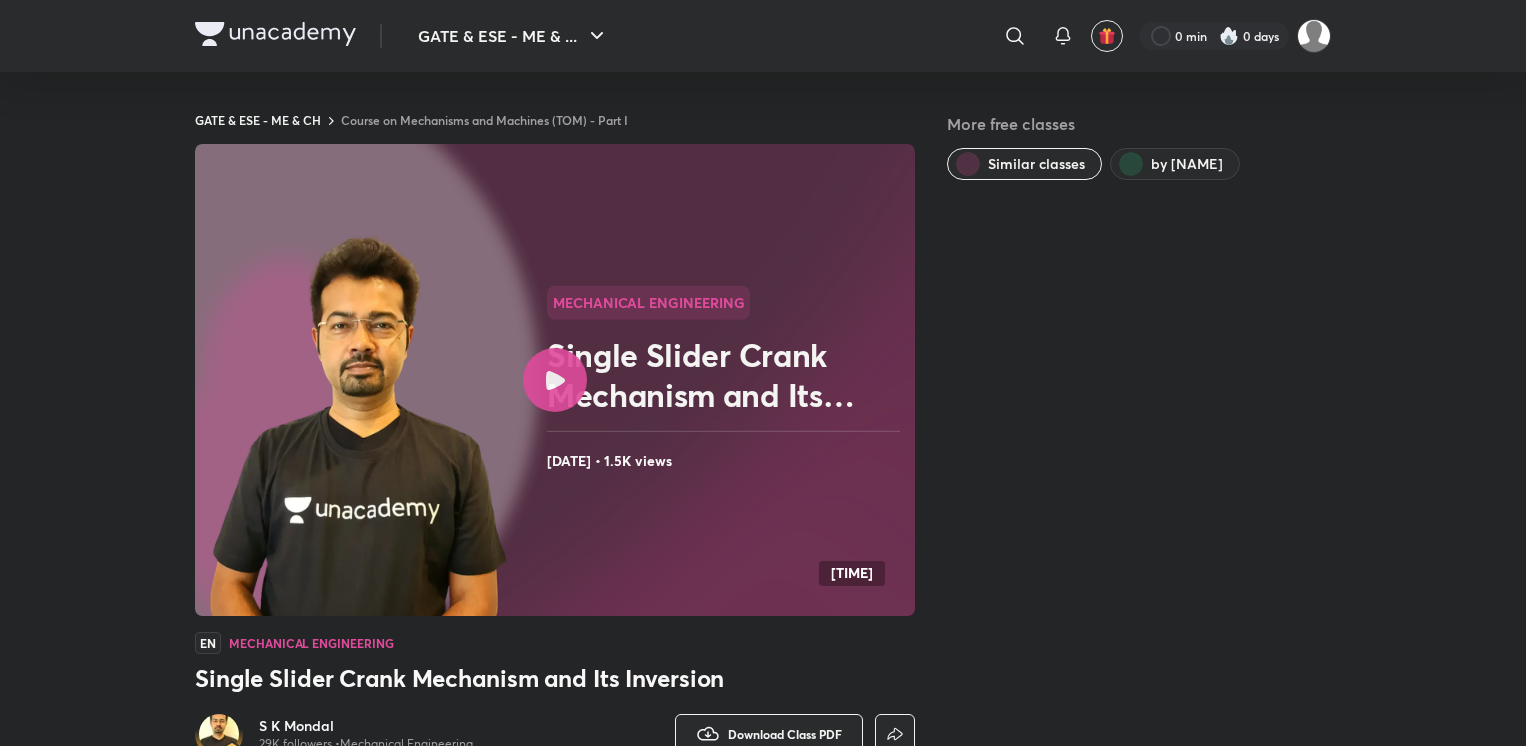 scroll, scrollTop: 0, scrollLeft: 0, axis: both 